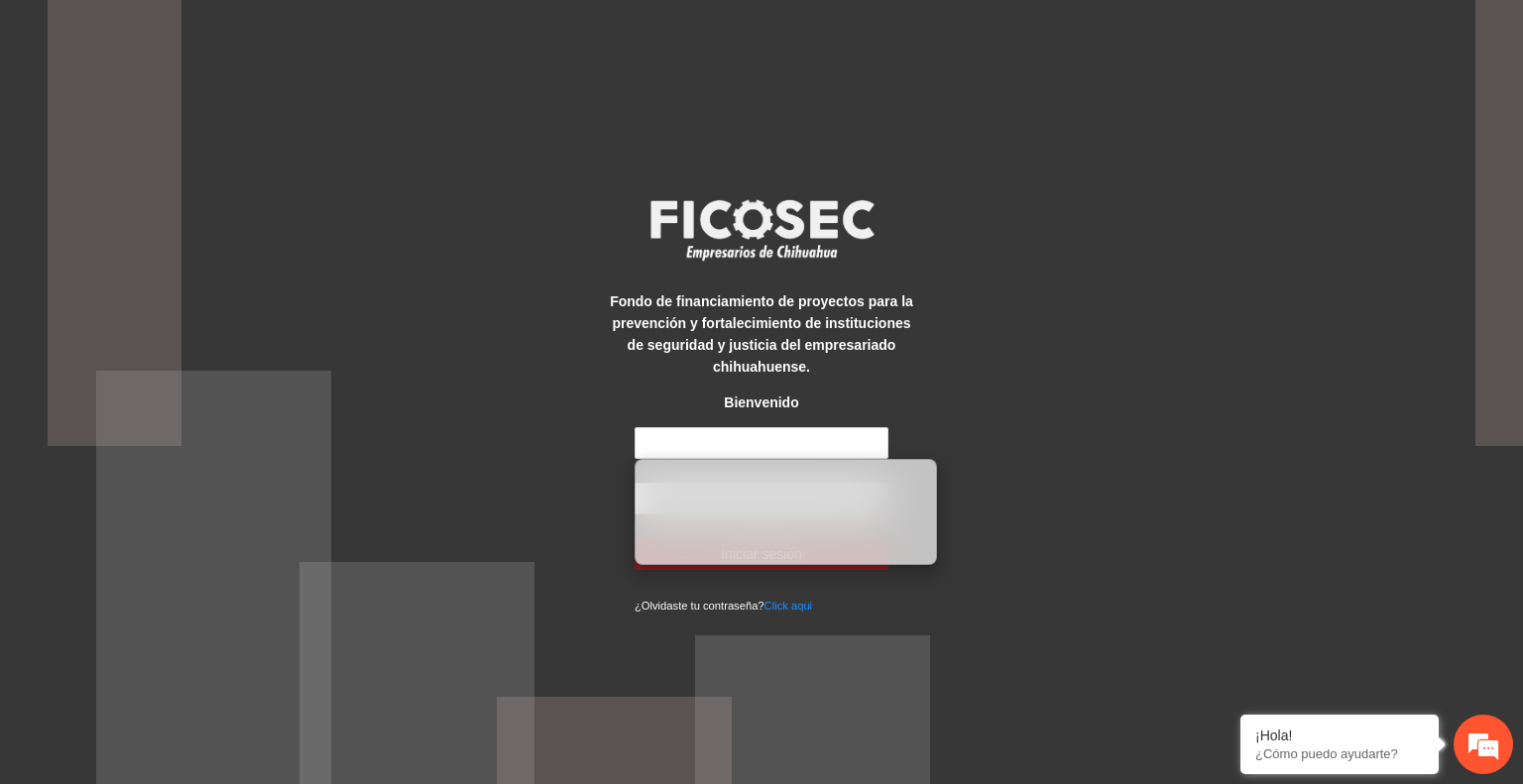 scroll, scrollTop: 0, scrollLeft: 0, axis: both 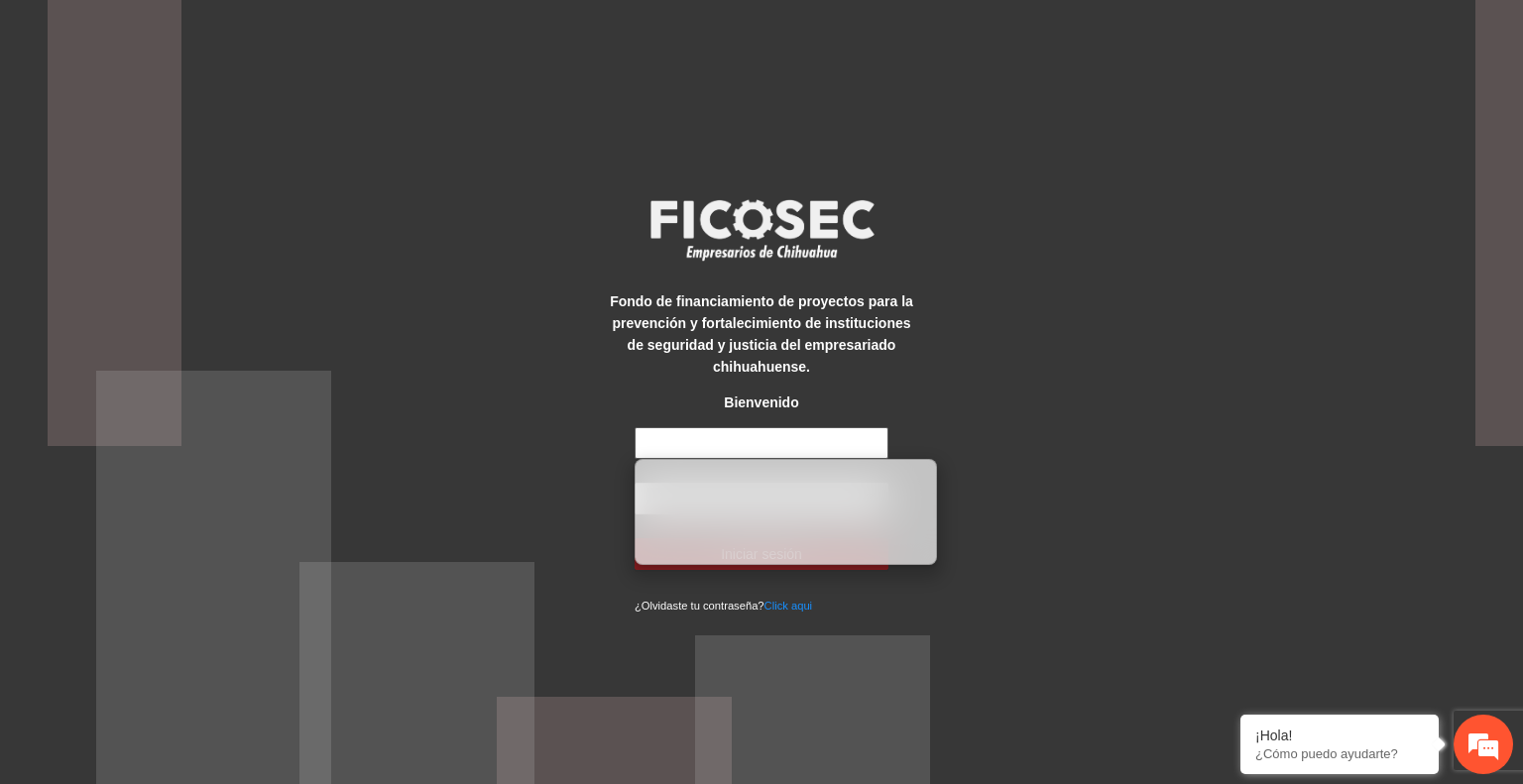 click at bounding box center (762, 443) 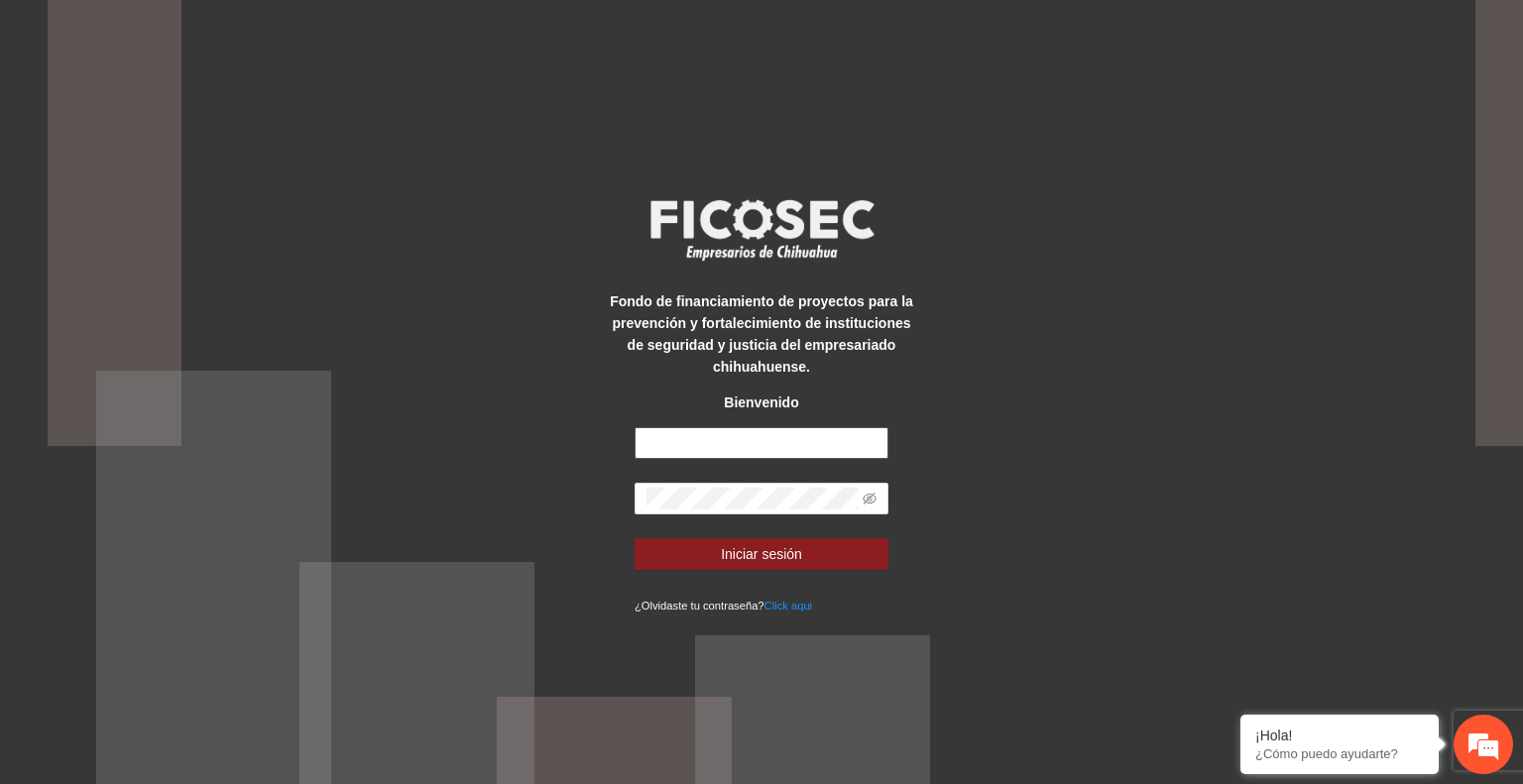 type on "**********" 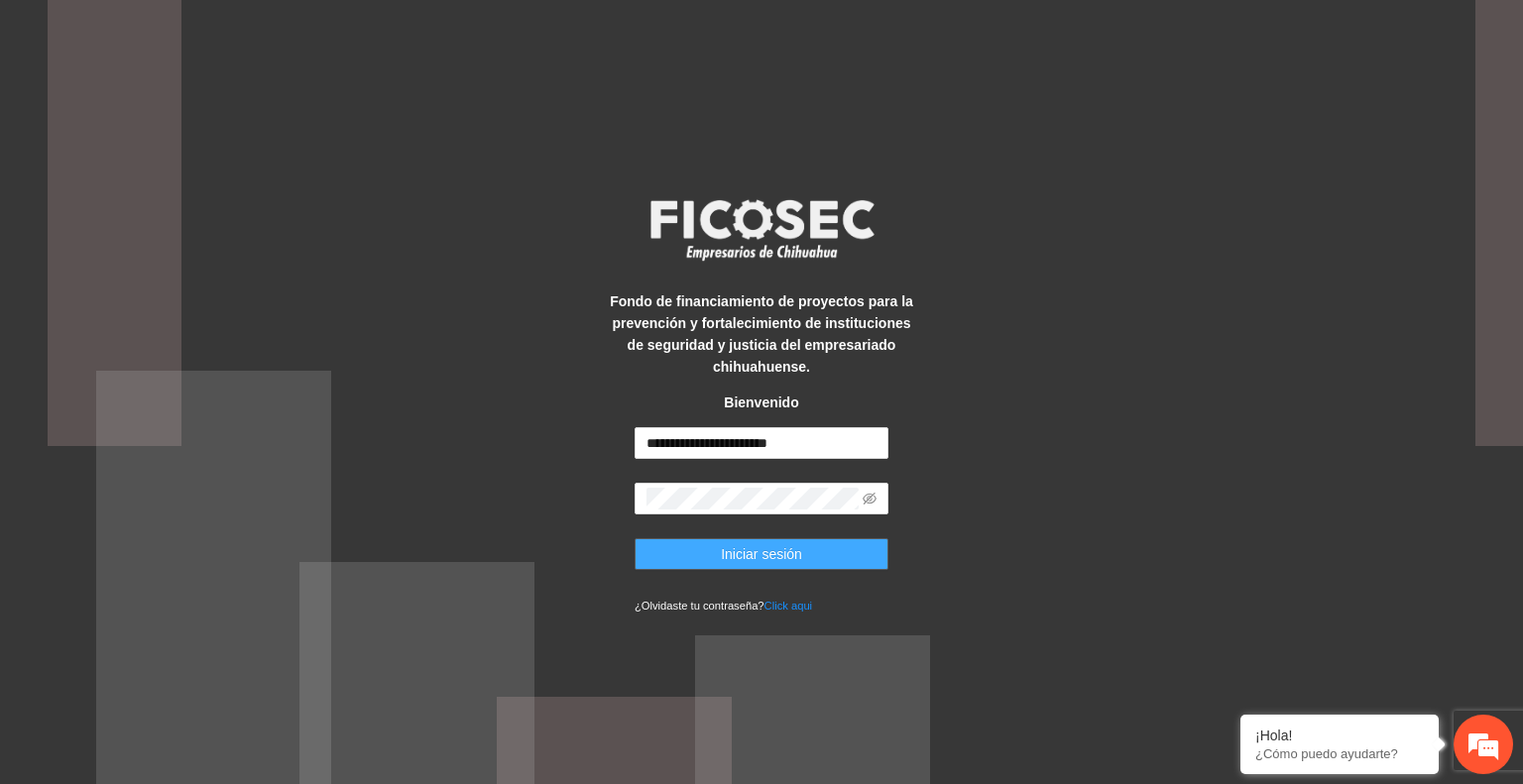 click on "Iniciar sesión" at bounding box center (762, 554) 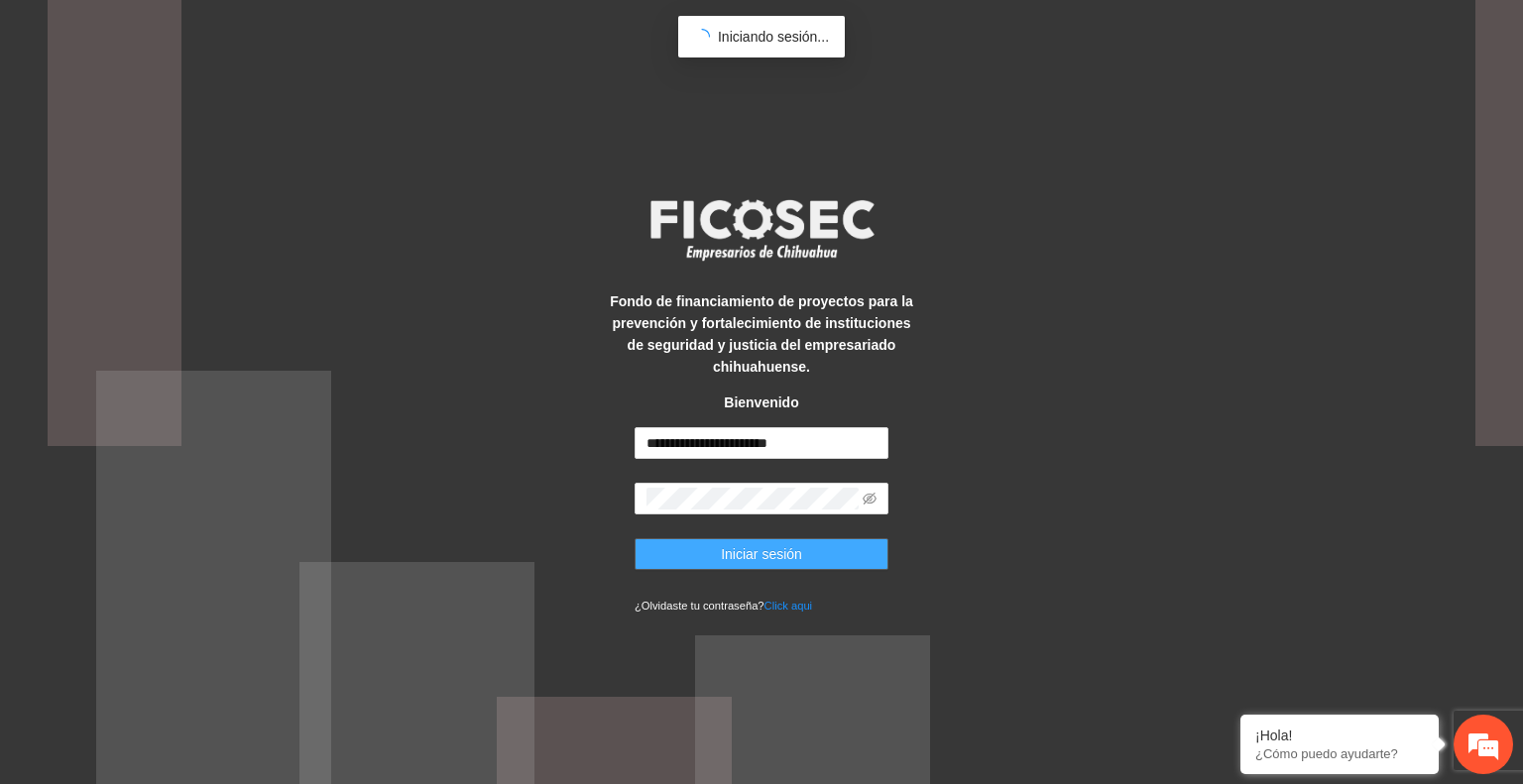 scroll, scrollTop: 0, scrollLeft: 0, axis: both 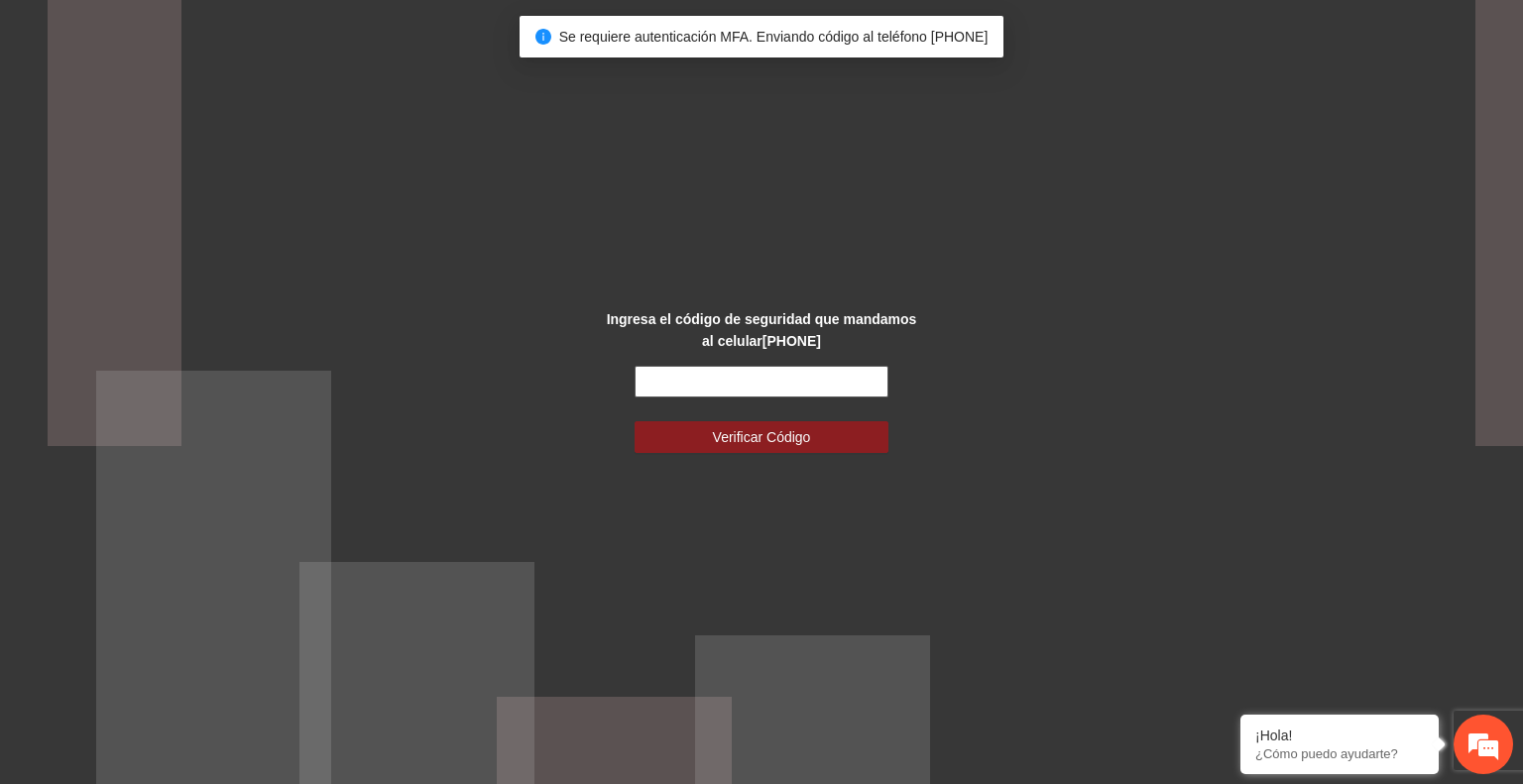 click at bounding box center (762, 382) 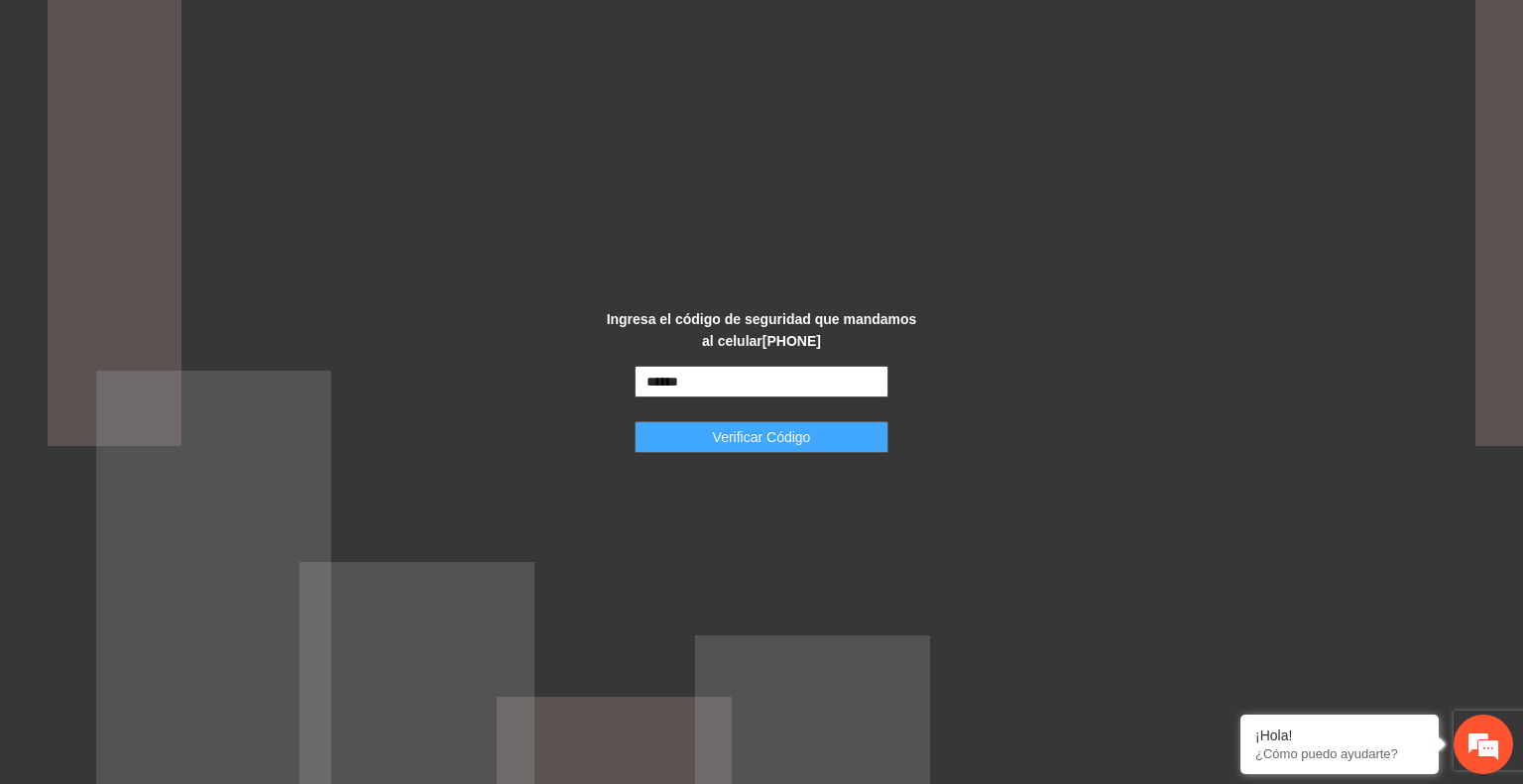 type on "******" 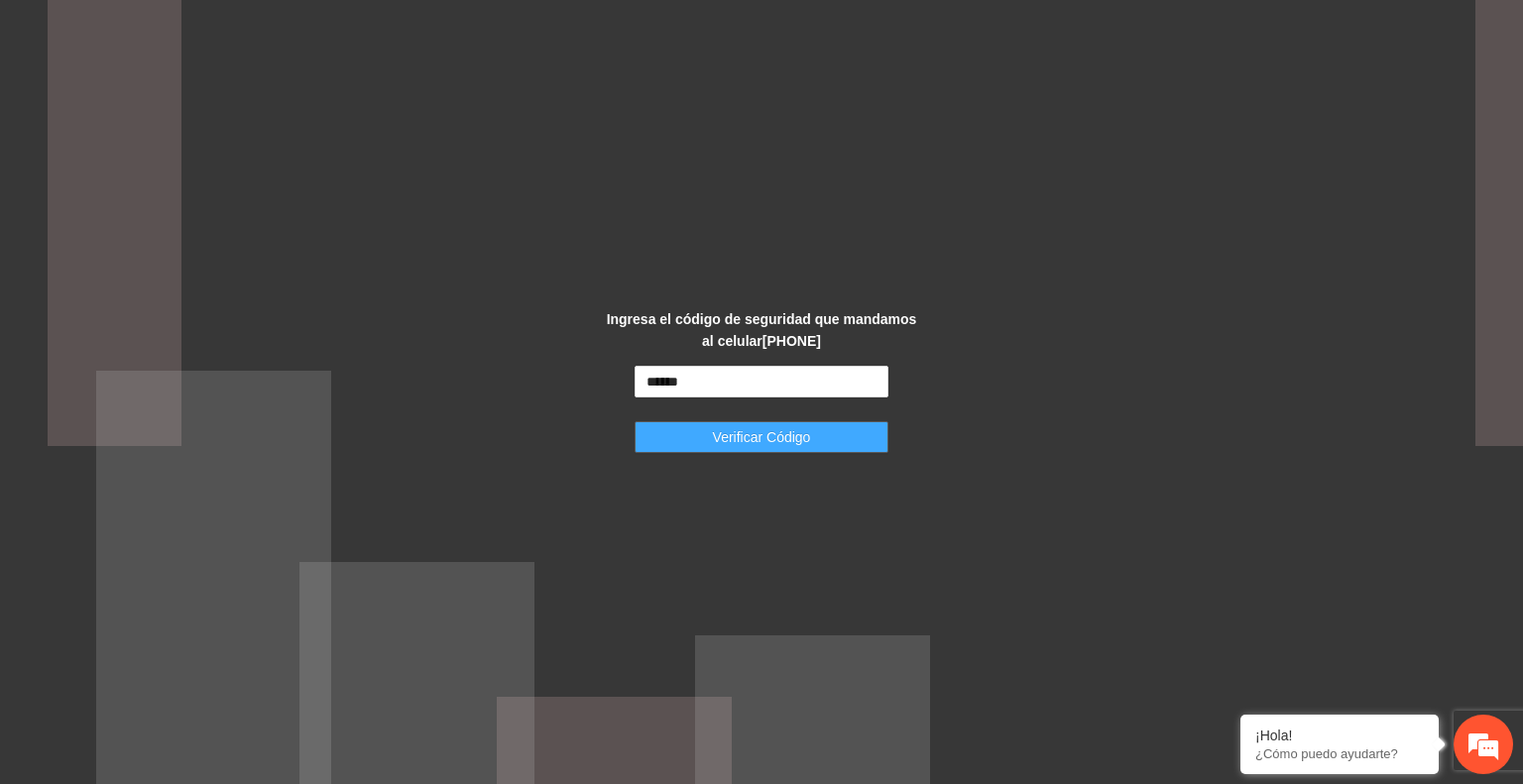 click on "Verificar Código" at bounding box center [762, 437] 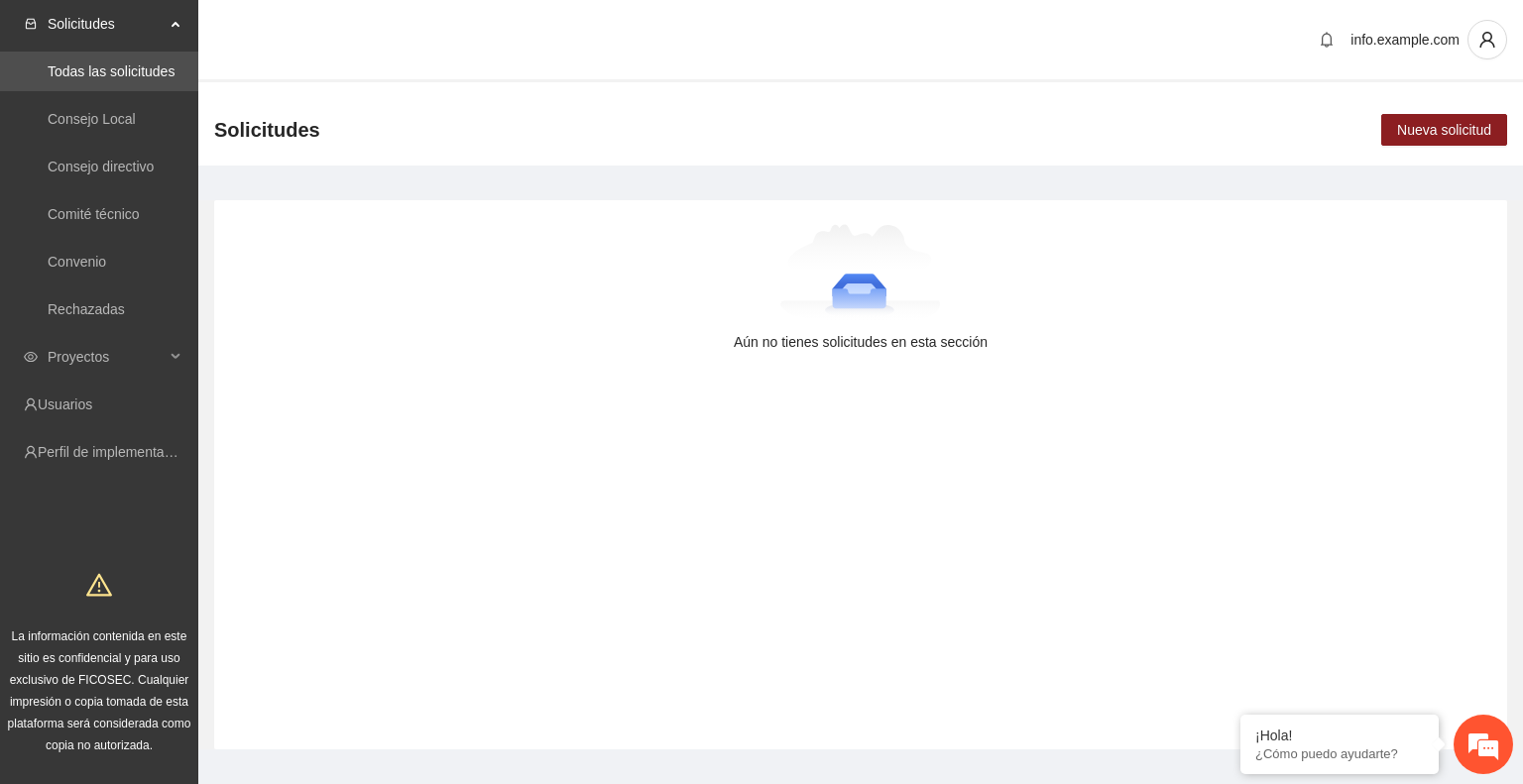 scroll, scrollTop: 0, scrollLeft: 0, axis: both 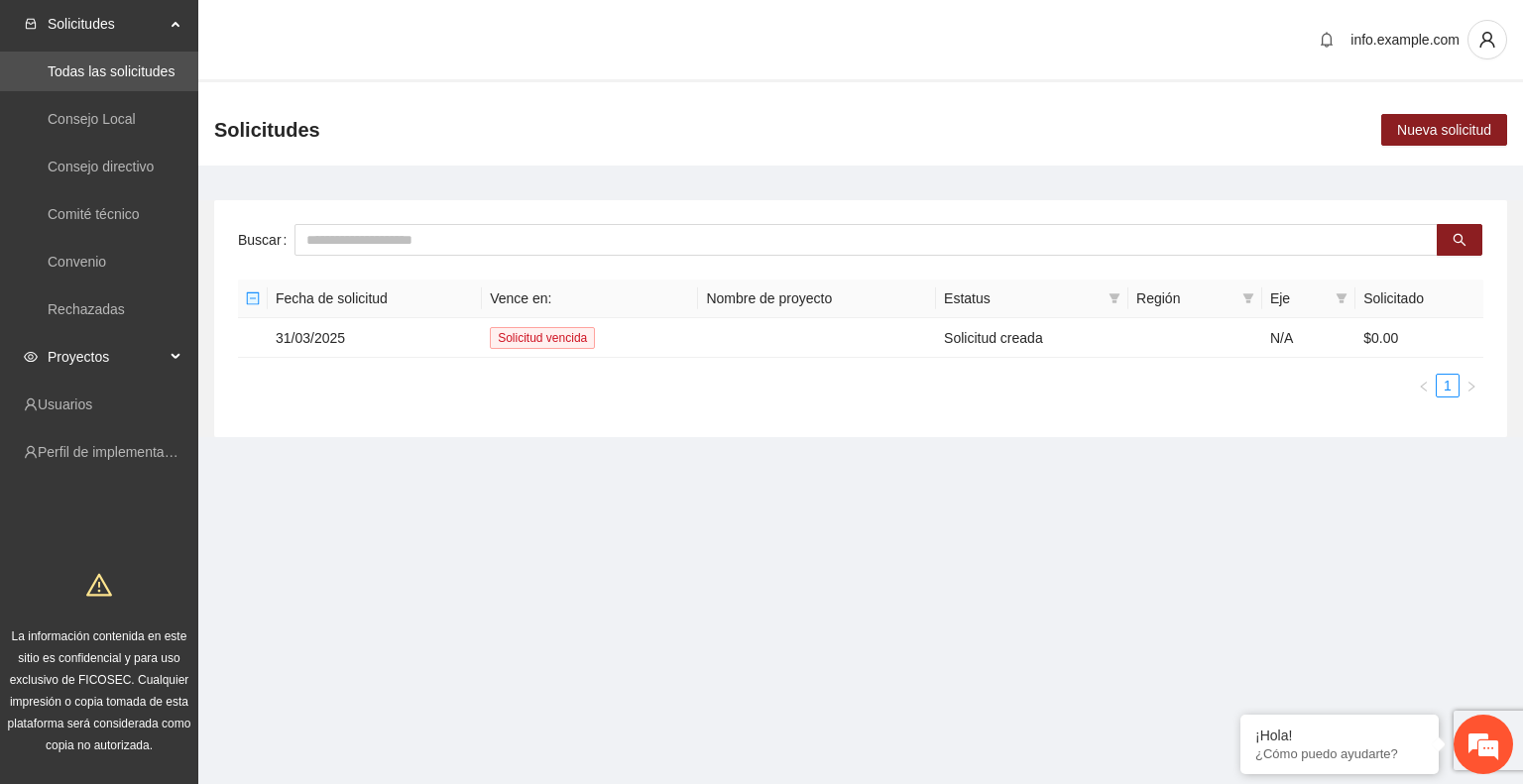 click on "Proyectos" at bounding box center [106, 357] 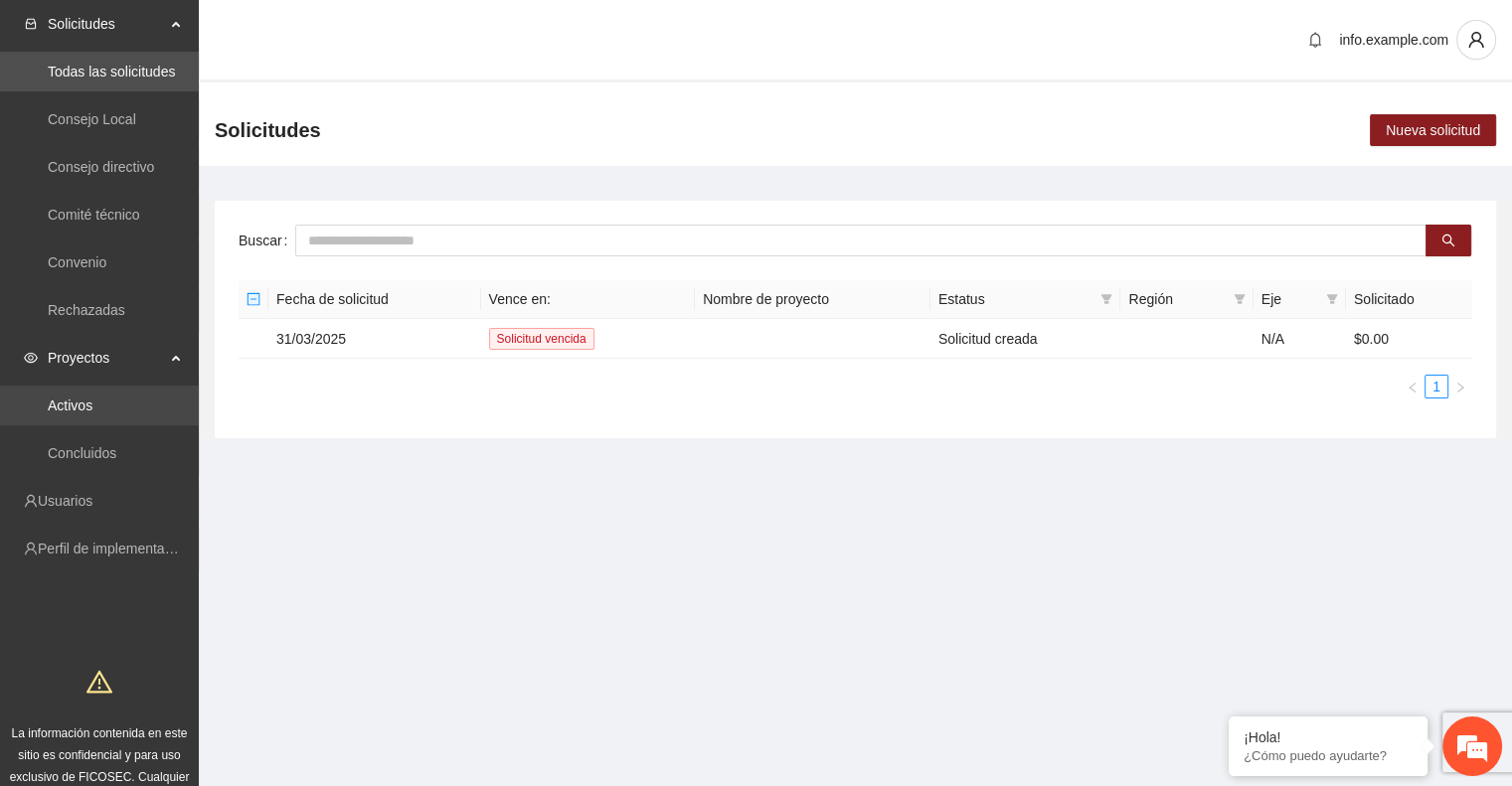 click on "Activos" at bounding box center [70, 405] 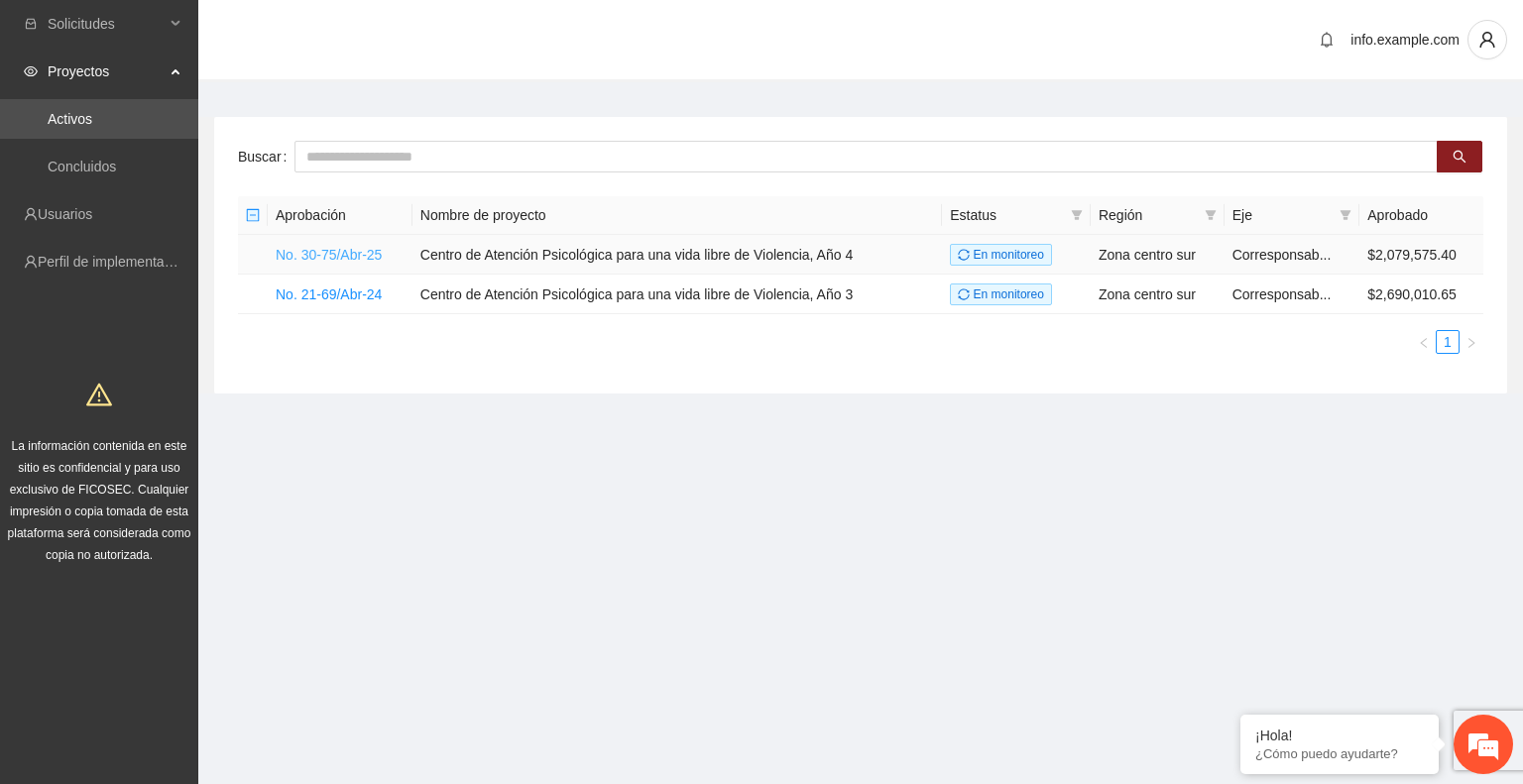 click on "No. 30-75/Abr-25" at bounding box center [328, 255] 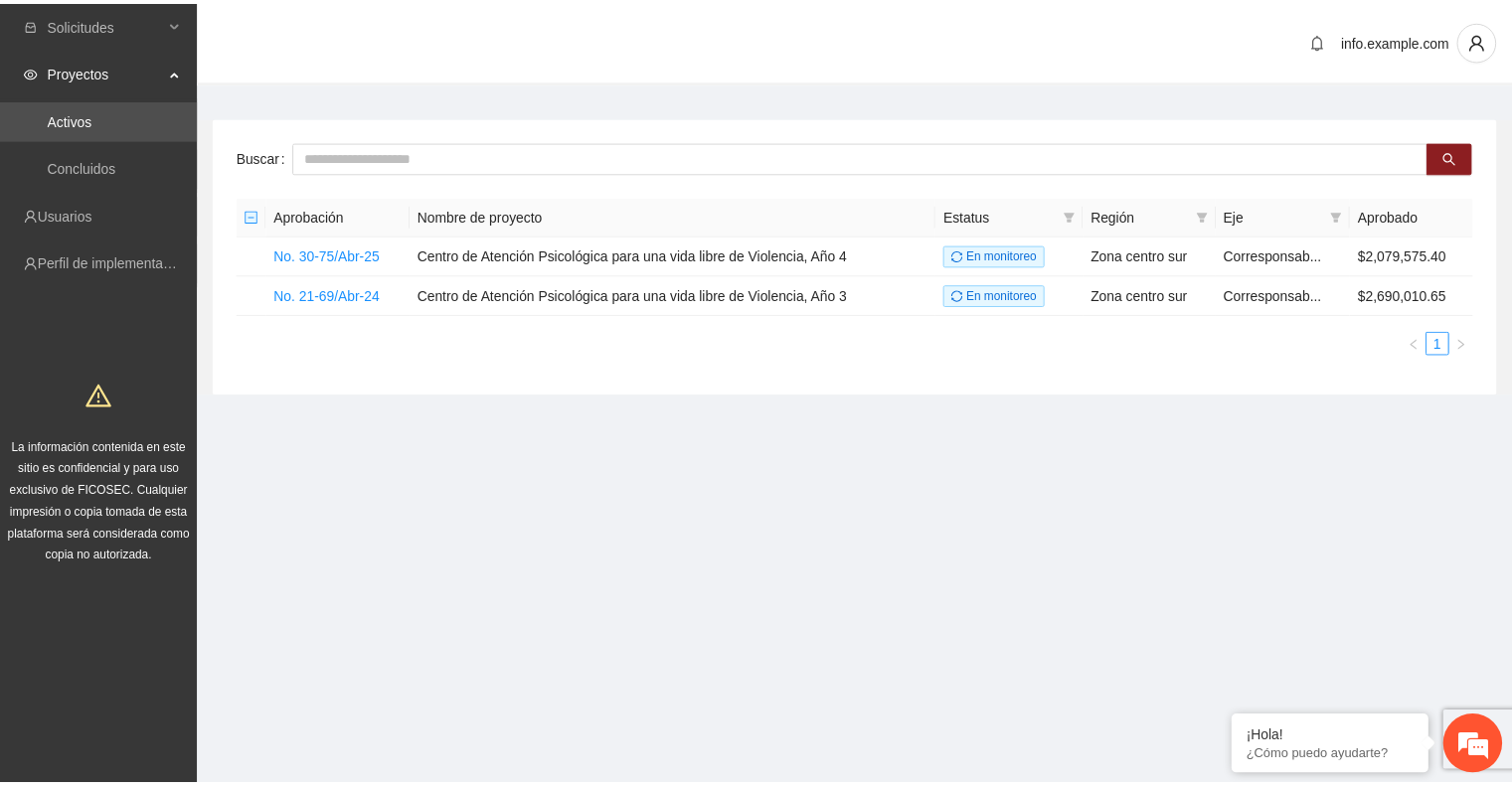 scroll, scrollTop: 0, scrollLeft: 0, axis: both 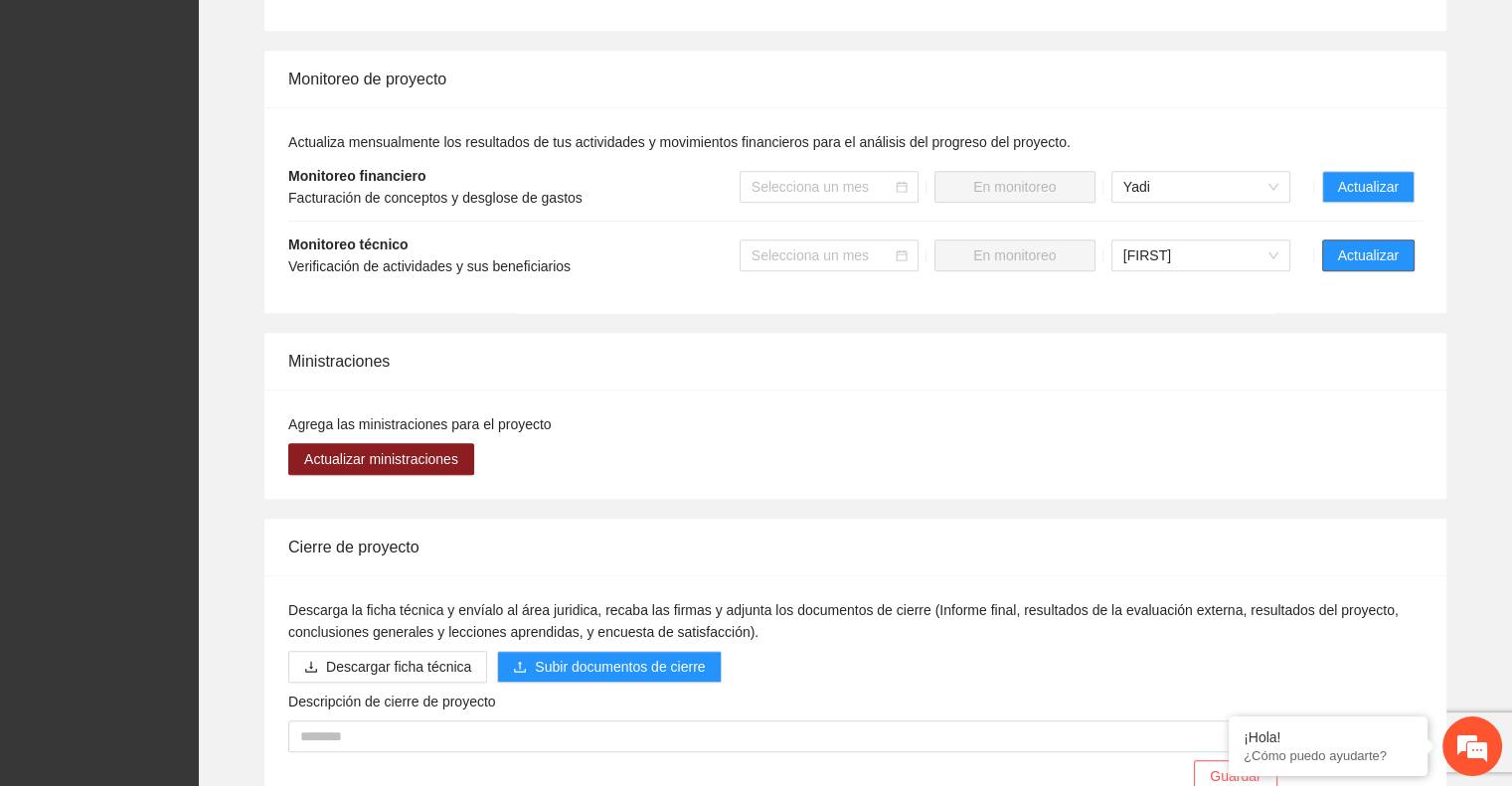 click on "Actualizar" at bounding box center (1368, 255) 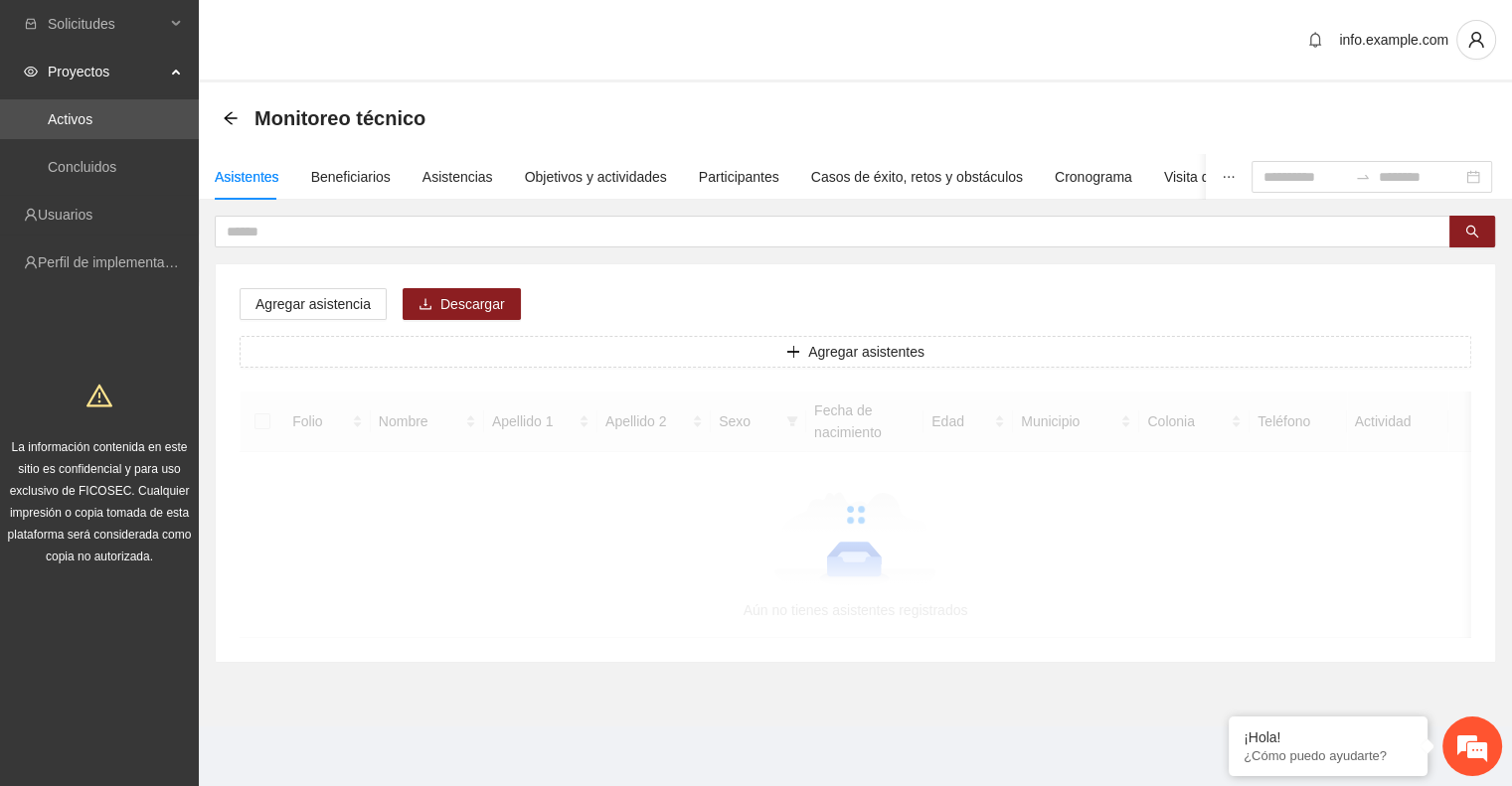 scroll, scrollTop: 0, scrollLeft: 0, axis: both 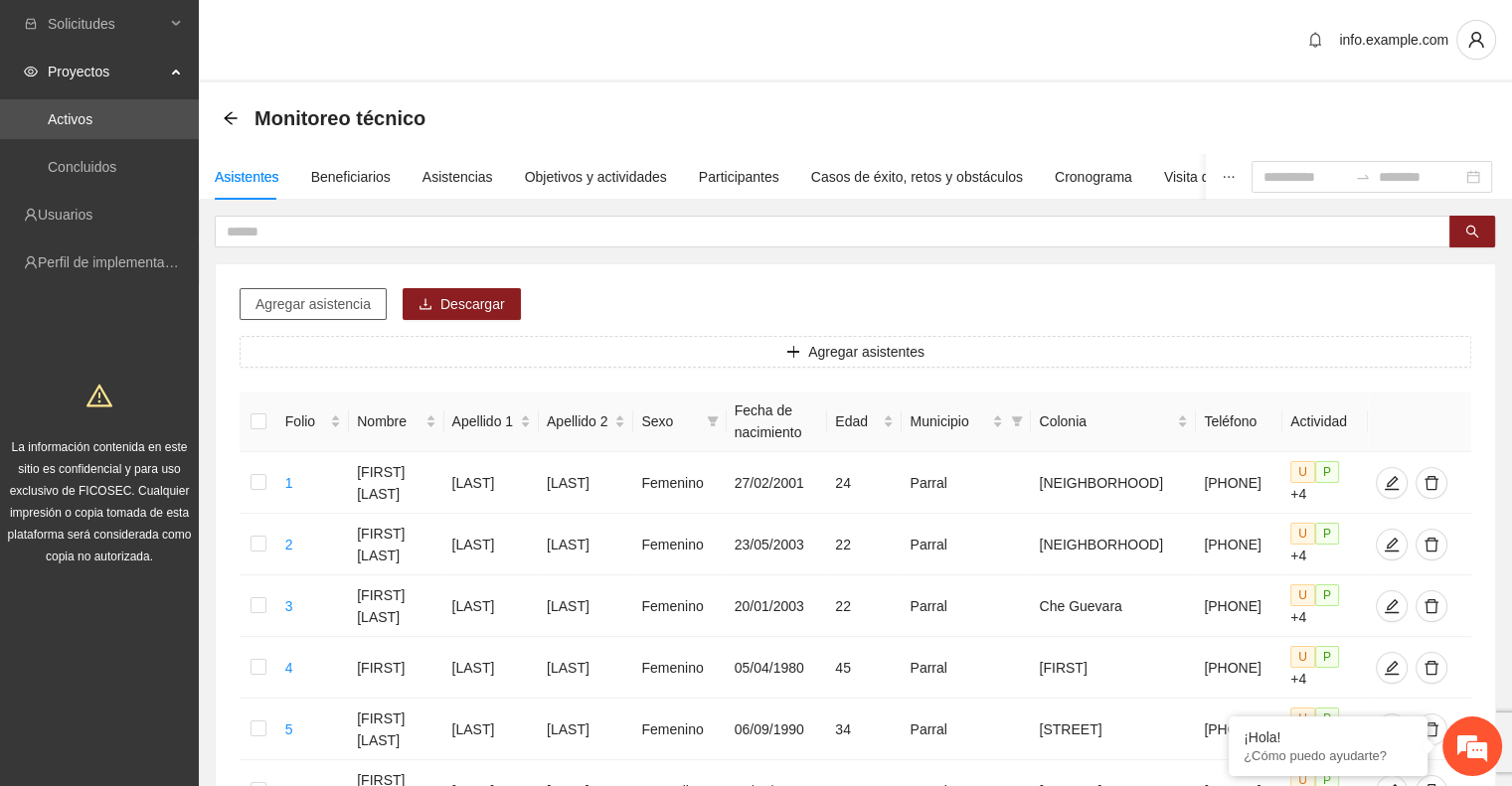 click on "Agregar asistencia" at bounding box center (313, 304) 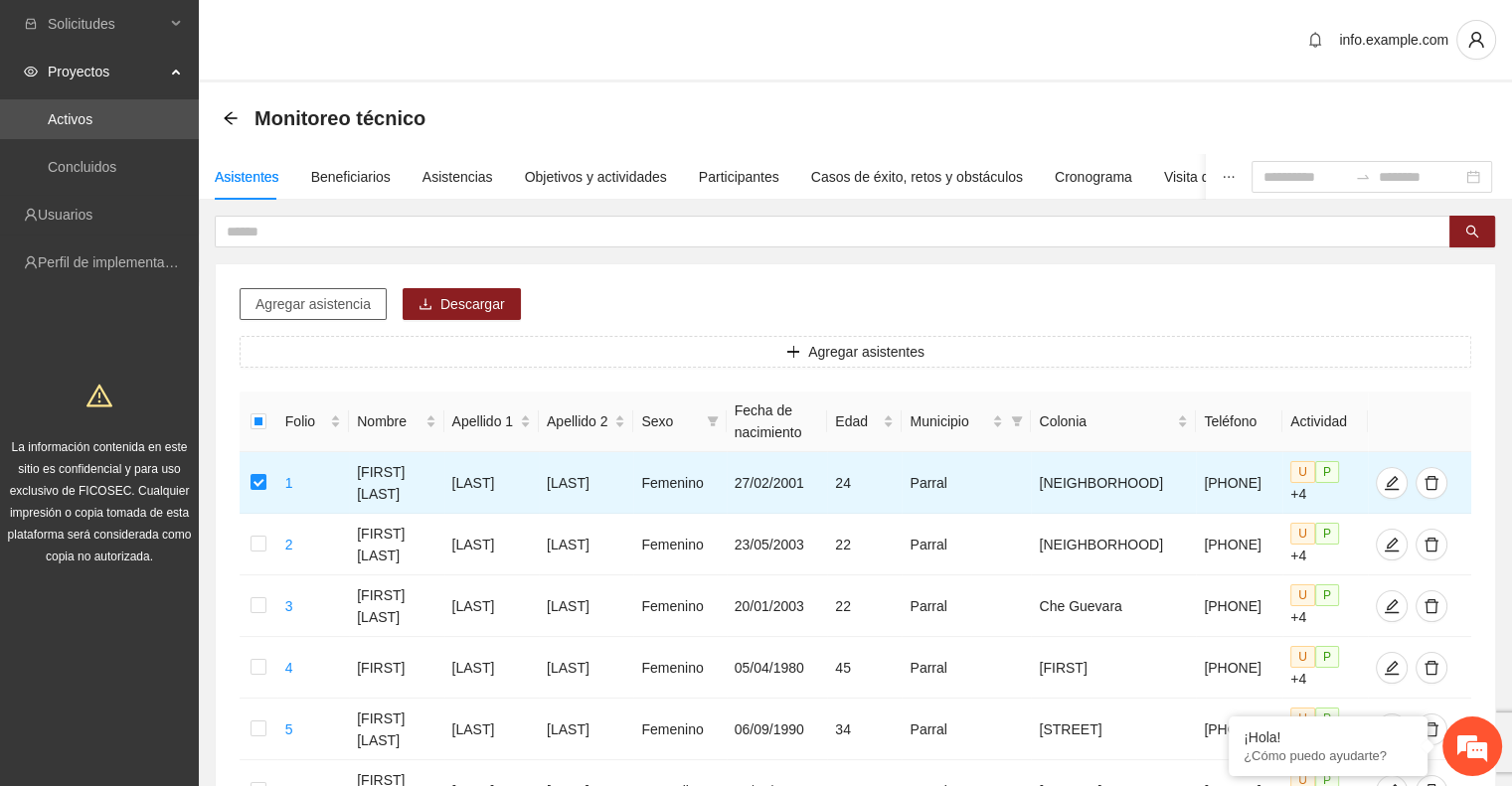 click on "Agregar asistencia" at bounding box center [313, 304] 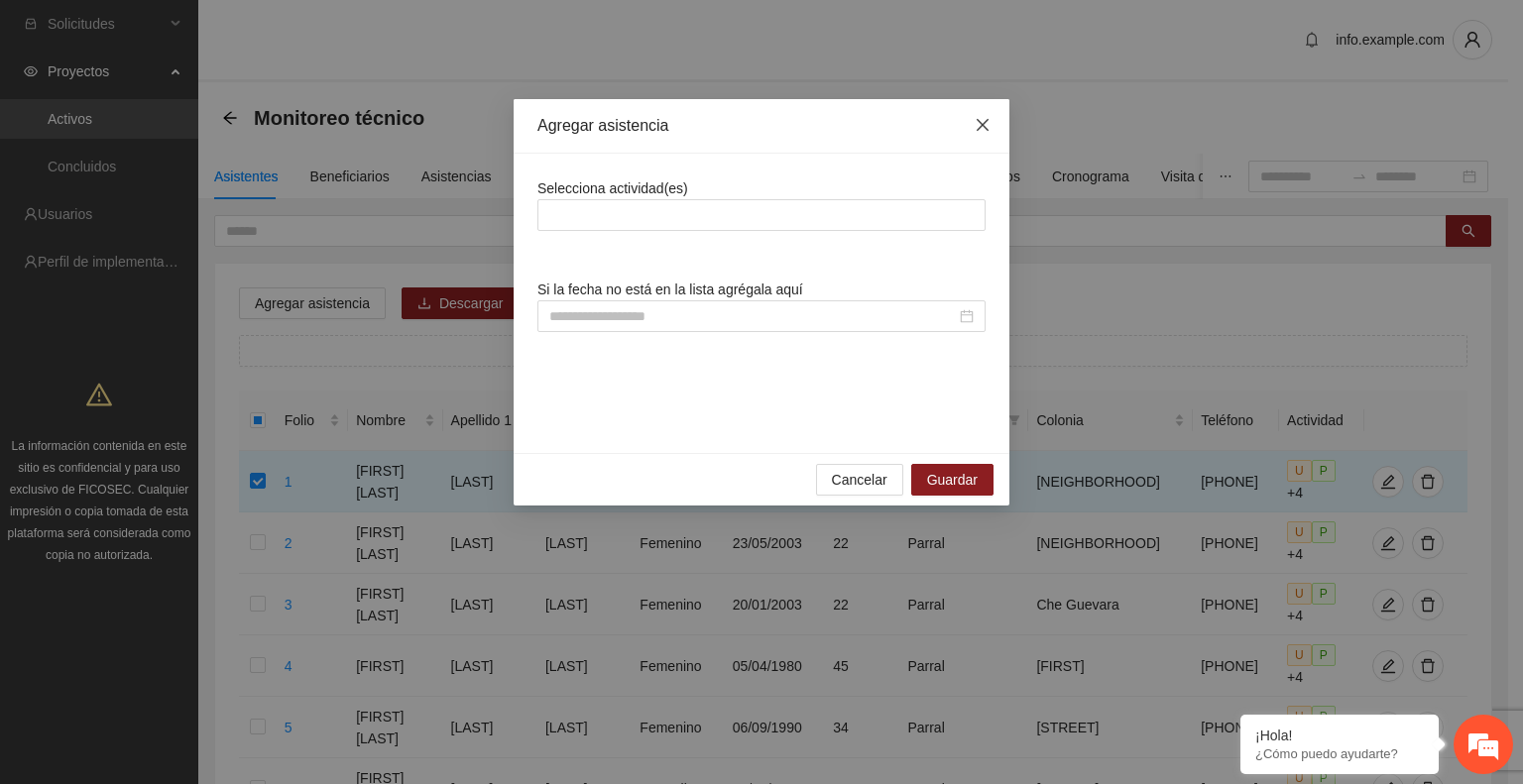 click 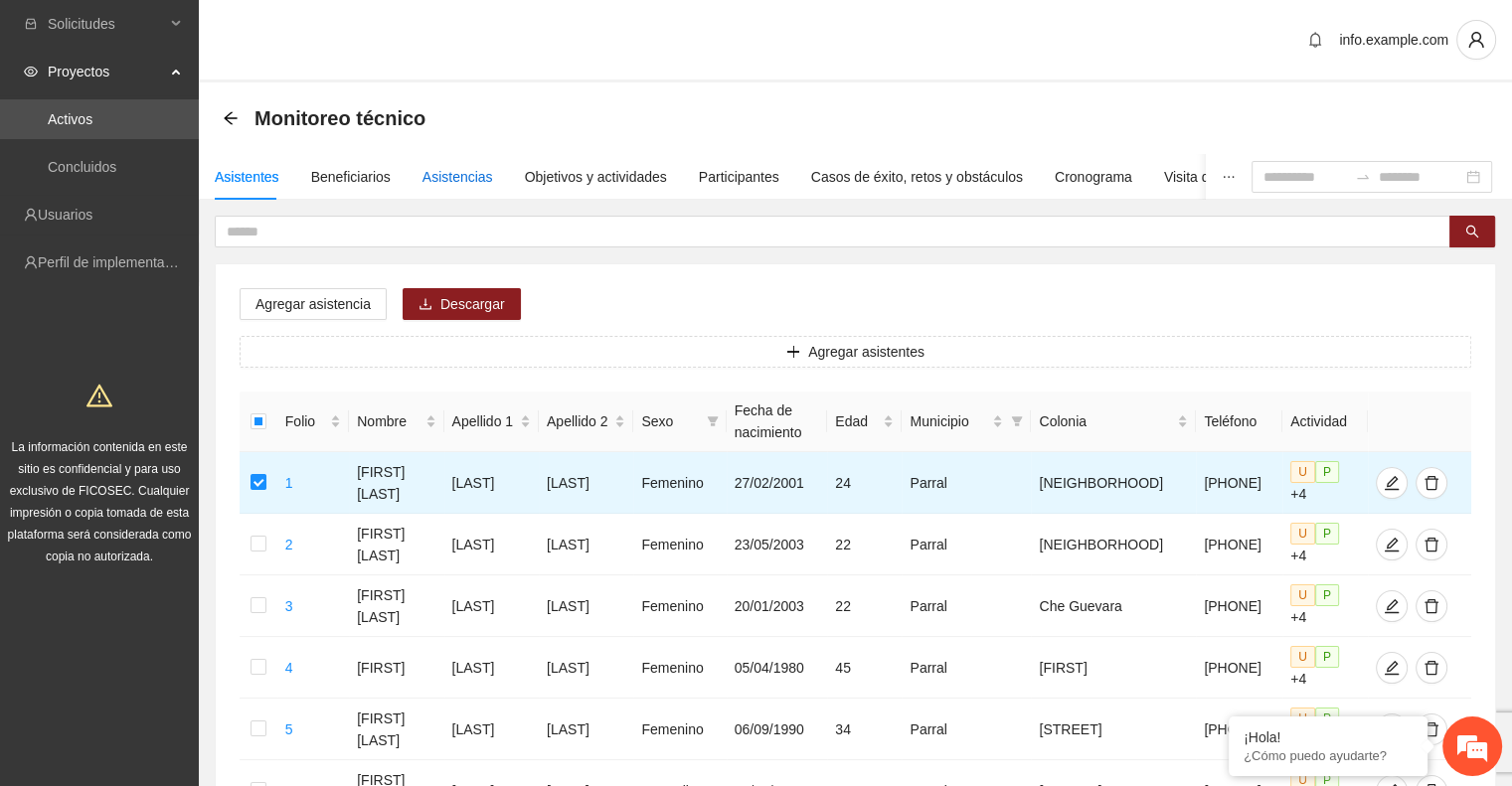click on "Asistencias" at bounding box center (457, 177) 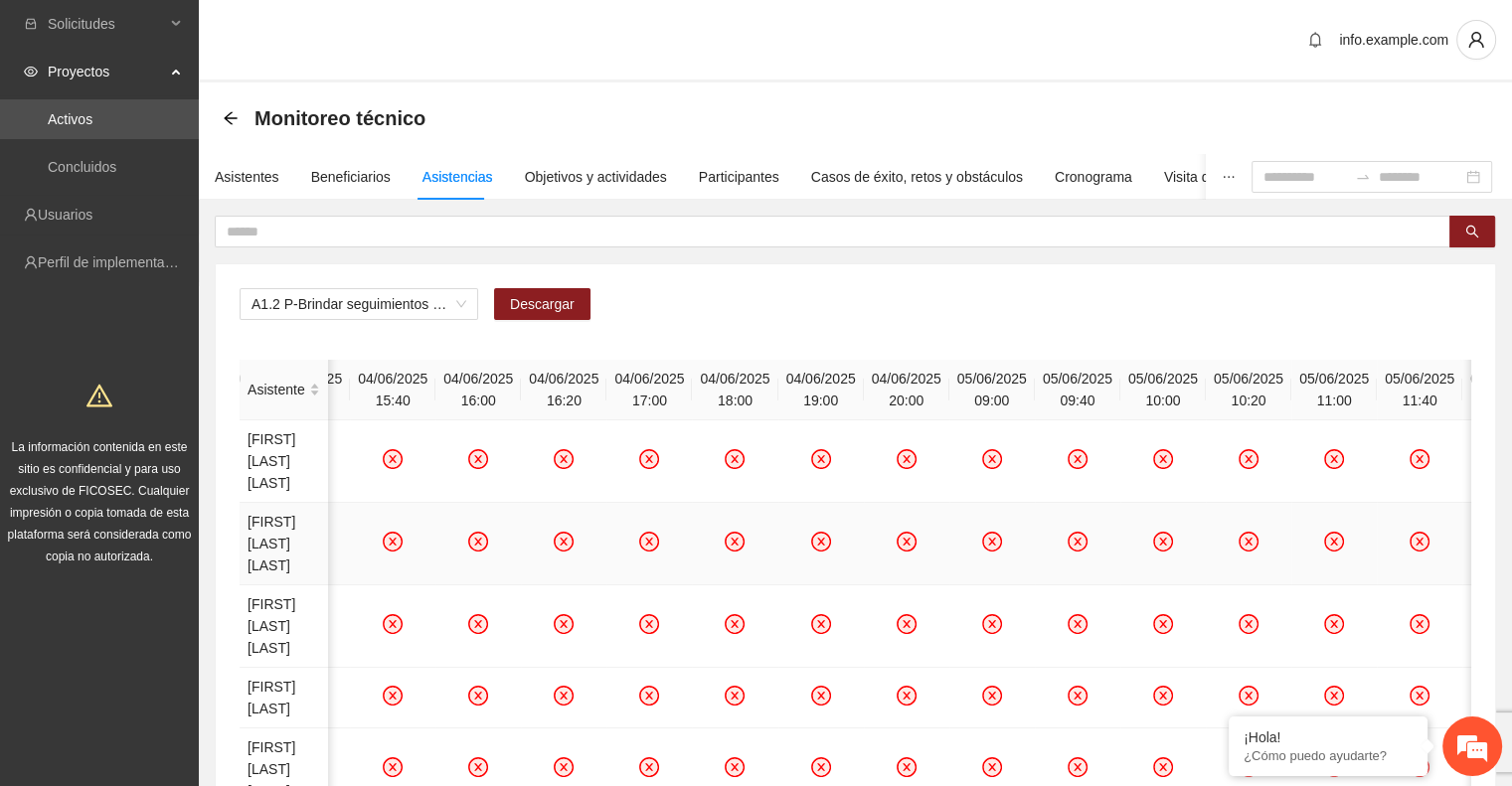 scroll, scrollTop: 0, scrollLeft: 588, axis: horizontal 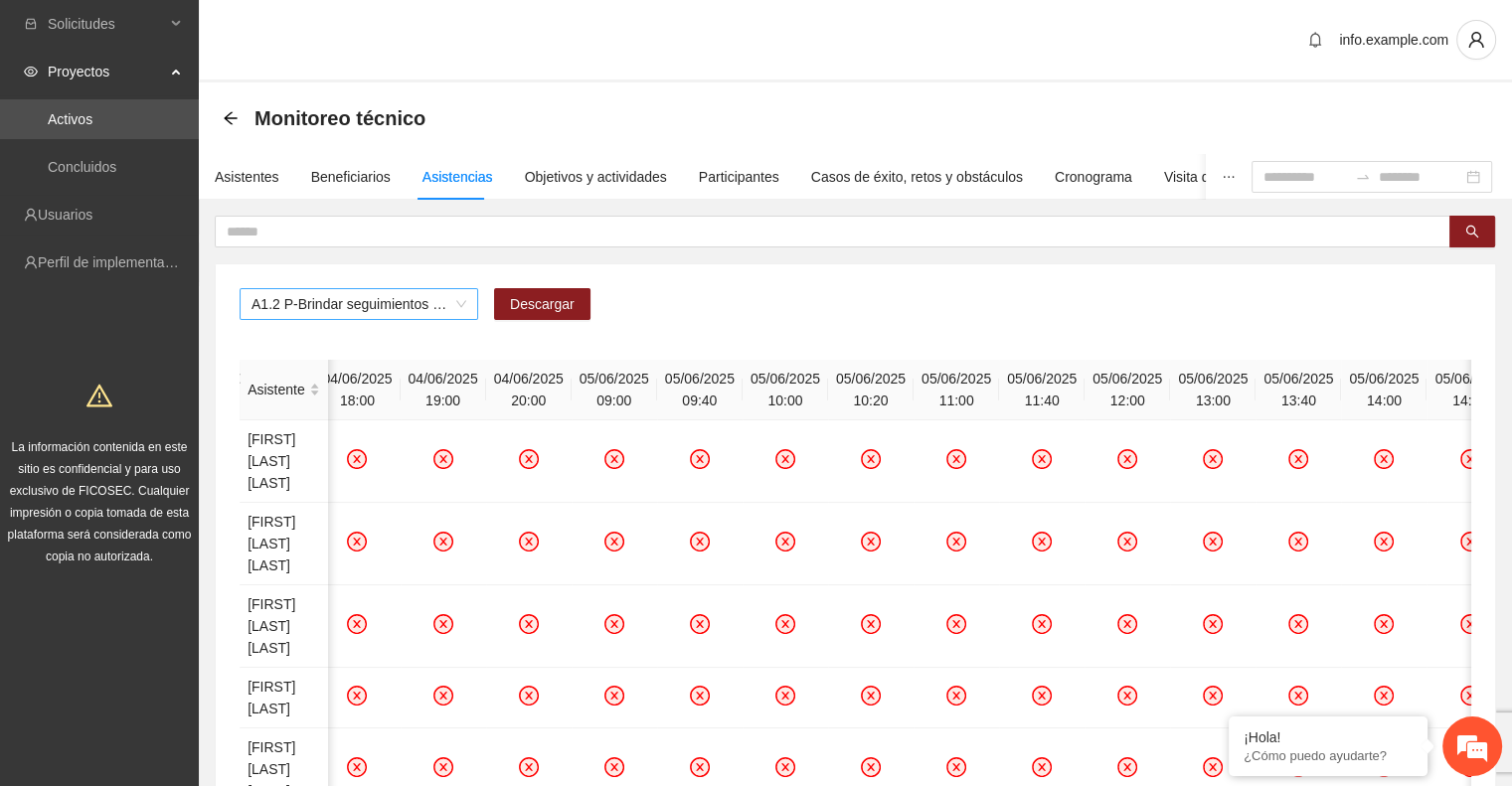 click on "A1.2 P-Brindar seguimientos de Trabajo Social en [CITY]" at bounding box center (359, 304) 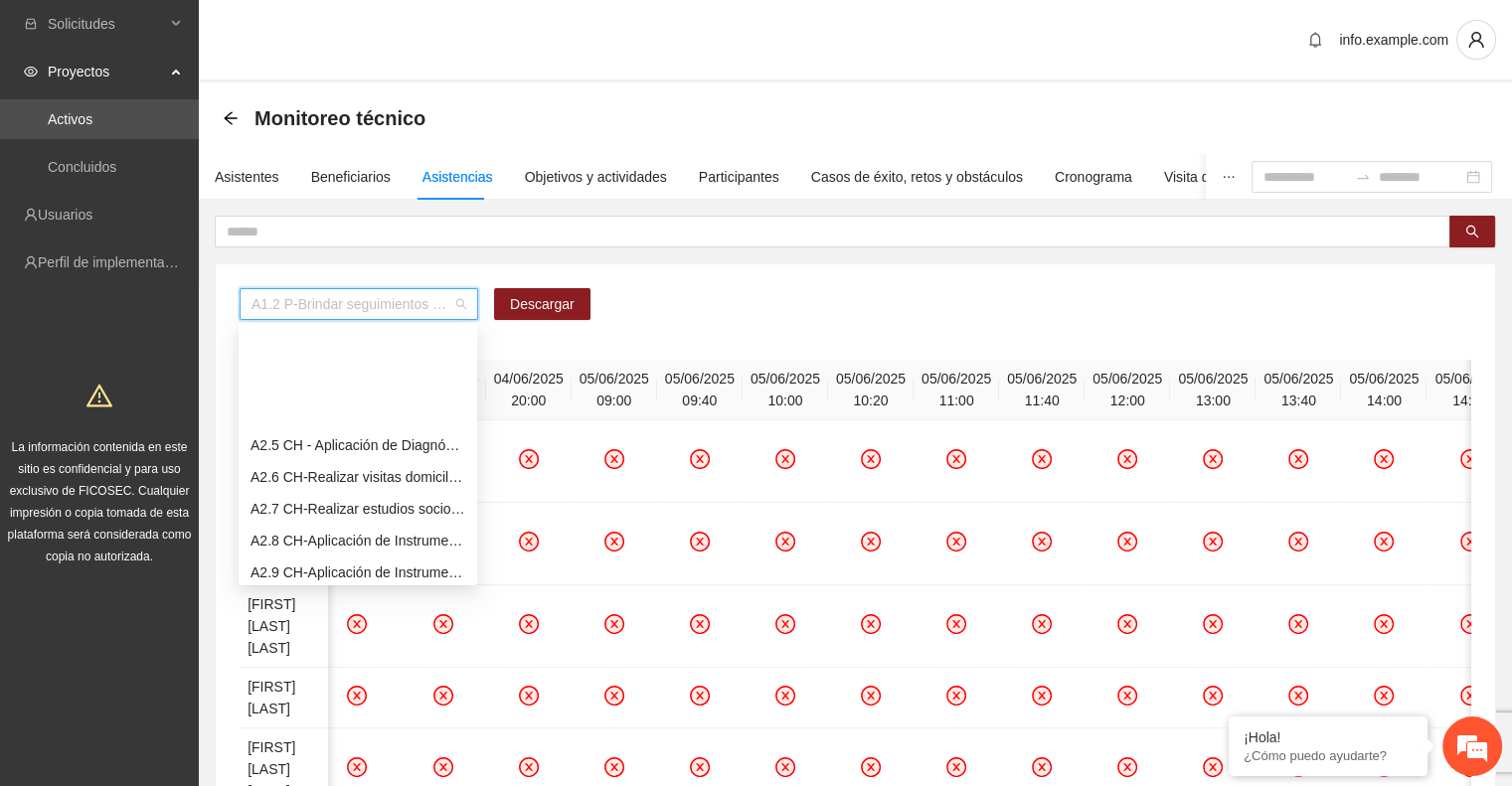 scroll, scrollTop: 509, scrollLeft: 0, axis: vertical 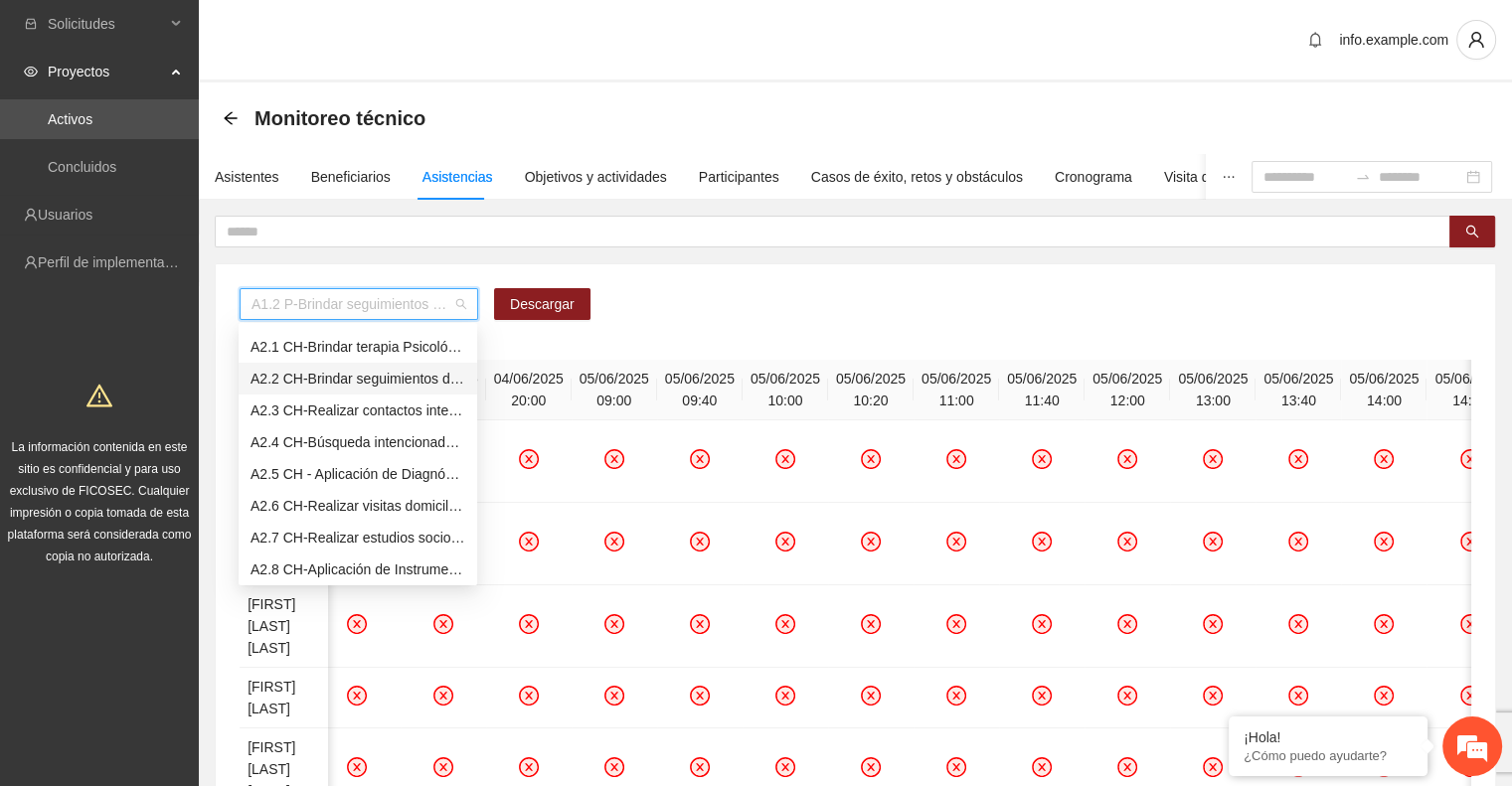 click on "A2.2  CH-Brindar seguimientos de Trabajo Social en [CITY]" at bounding box center (358, 379) 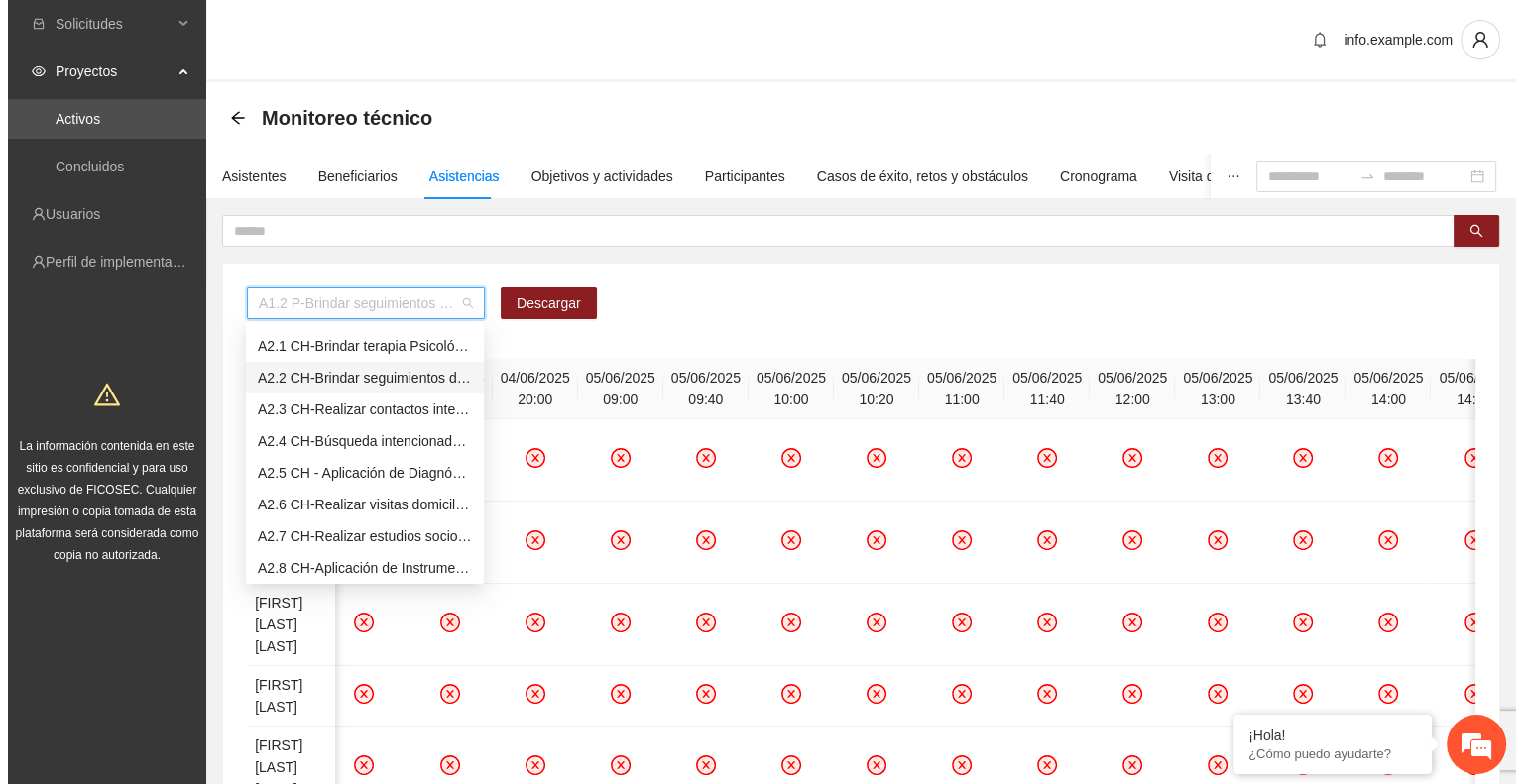 scroll, scrollTop: 0, scrollLeft: 0, axis: both 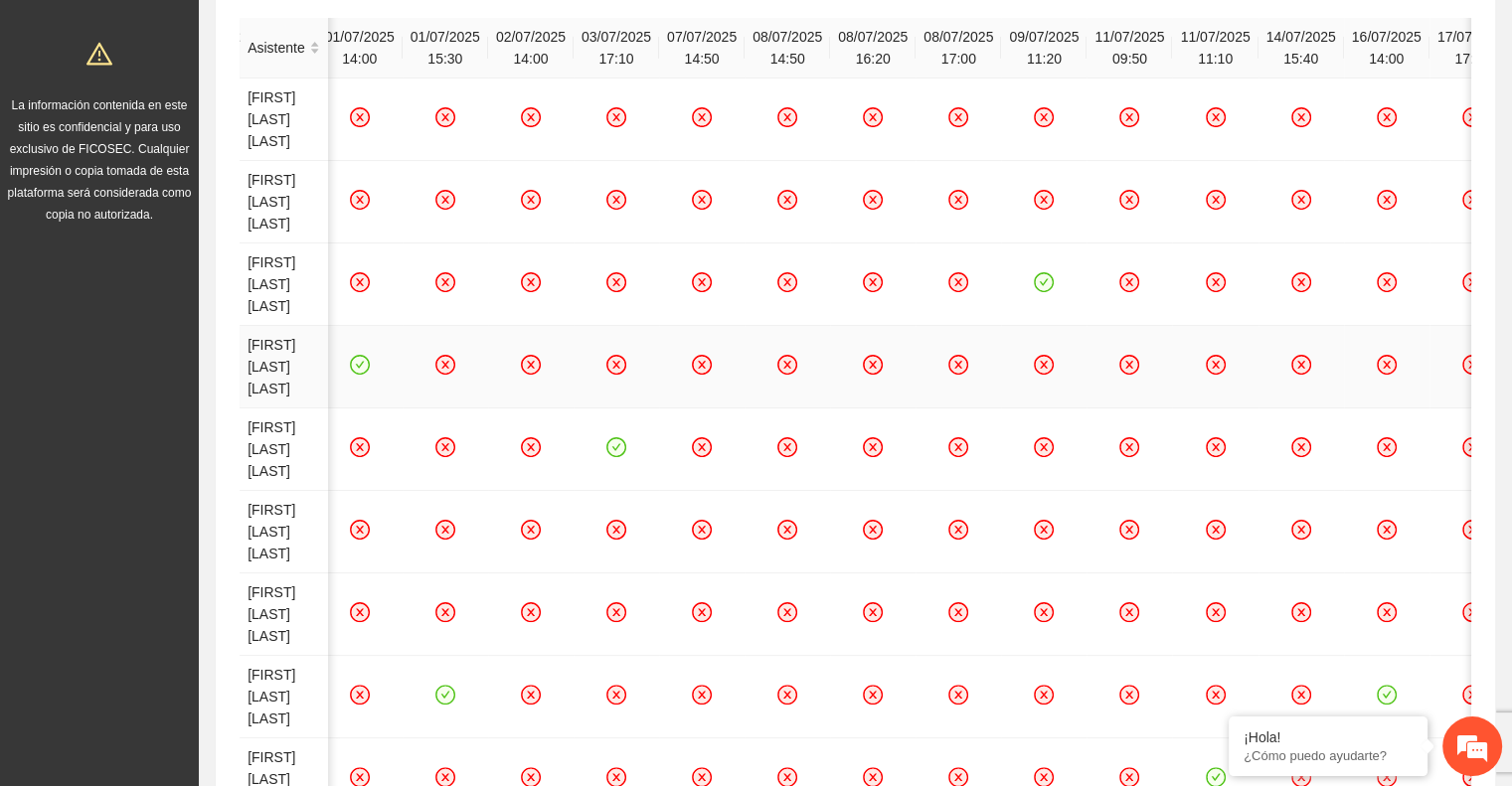 click 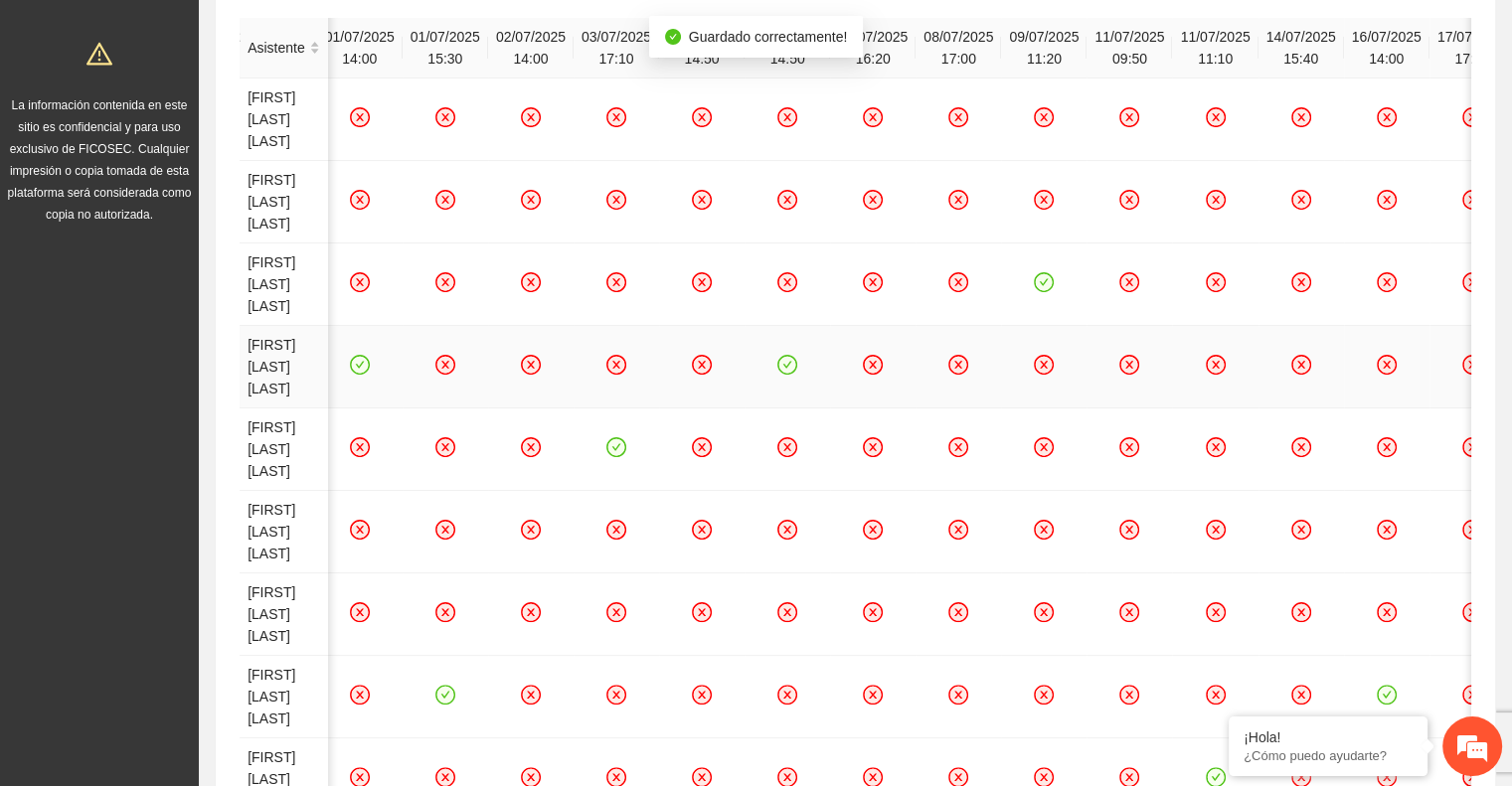 click 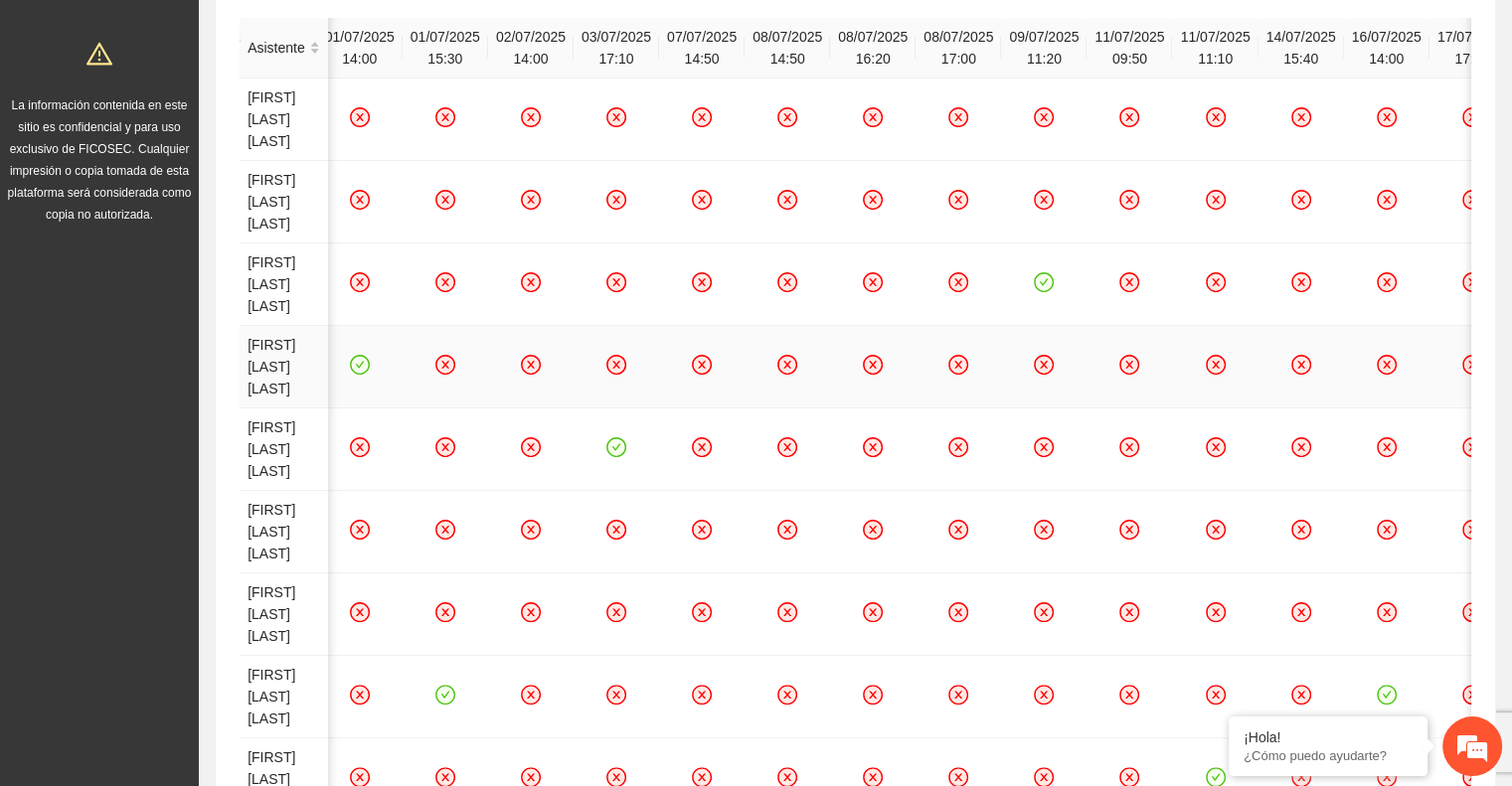 scroll, scrollTop: 0, scrollLeft: 0, axis: both 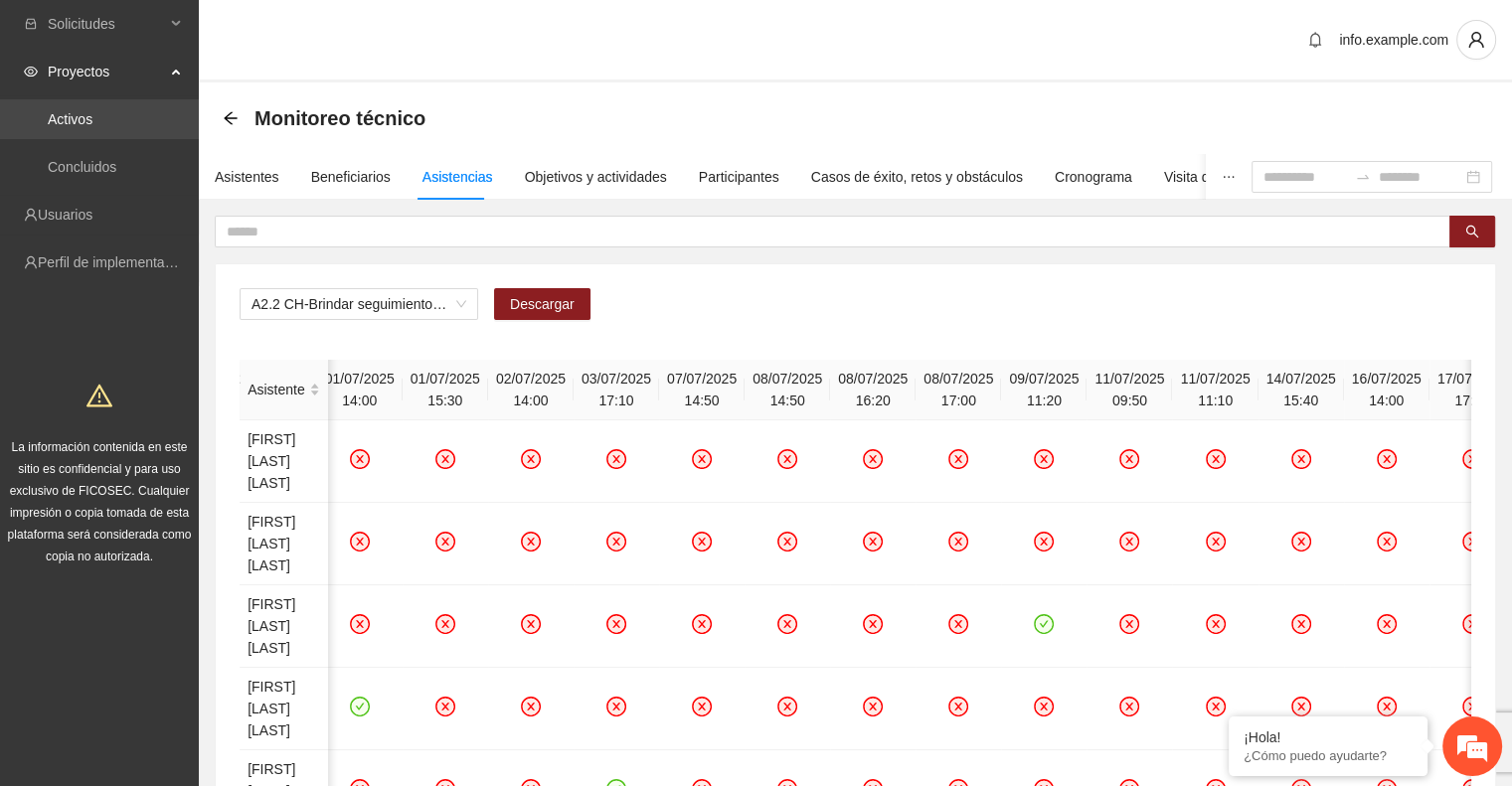 click on "Activos" at bounding box center [70, 119] 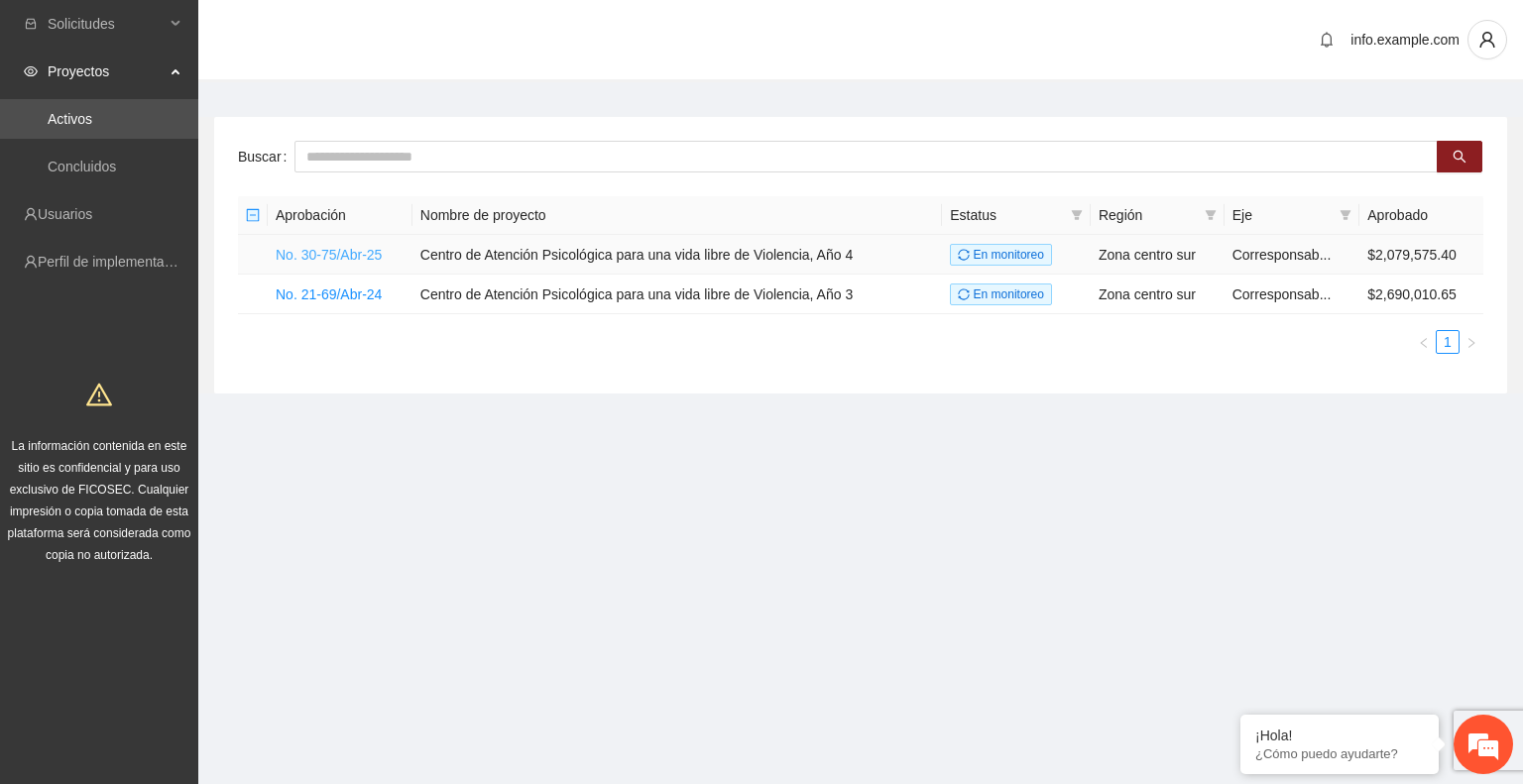 click on "No. 30-75/Abr-25" at bounding box center (328, 255) 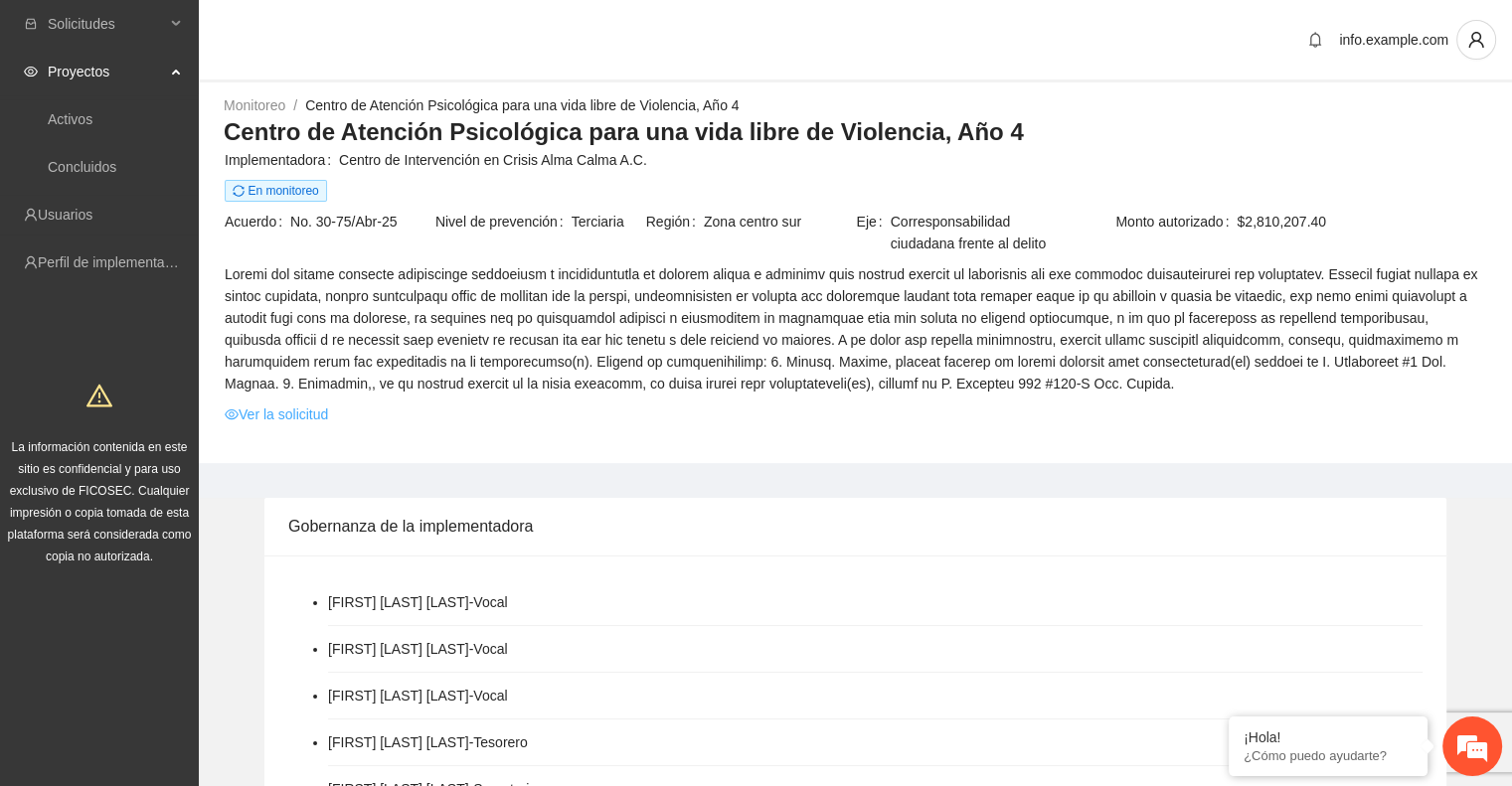 click on "Ver la solicitud" at bounding box center (276, 414) 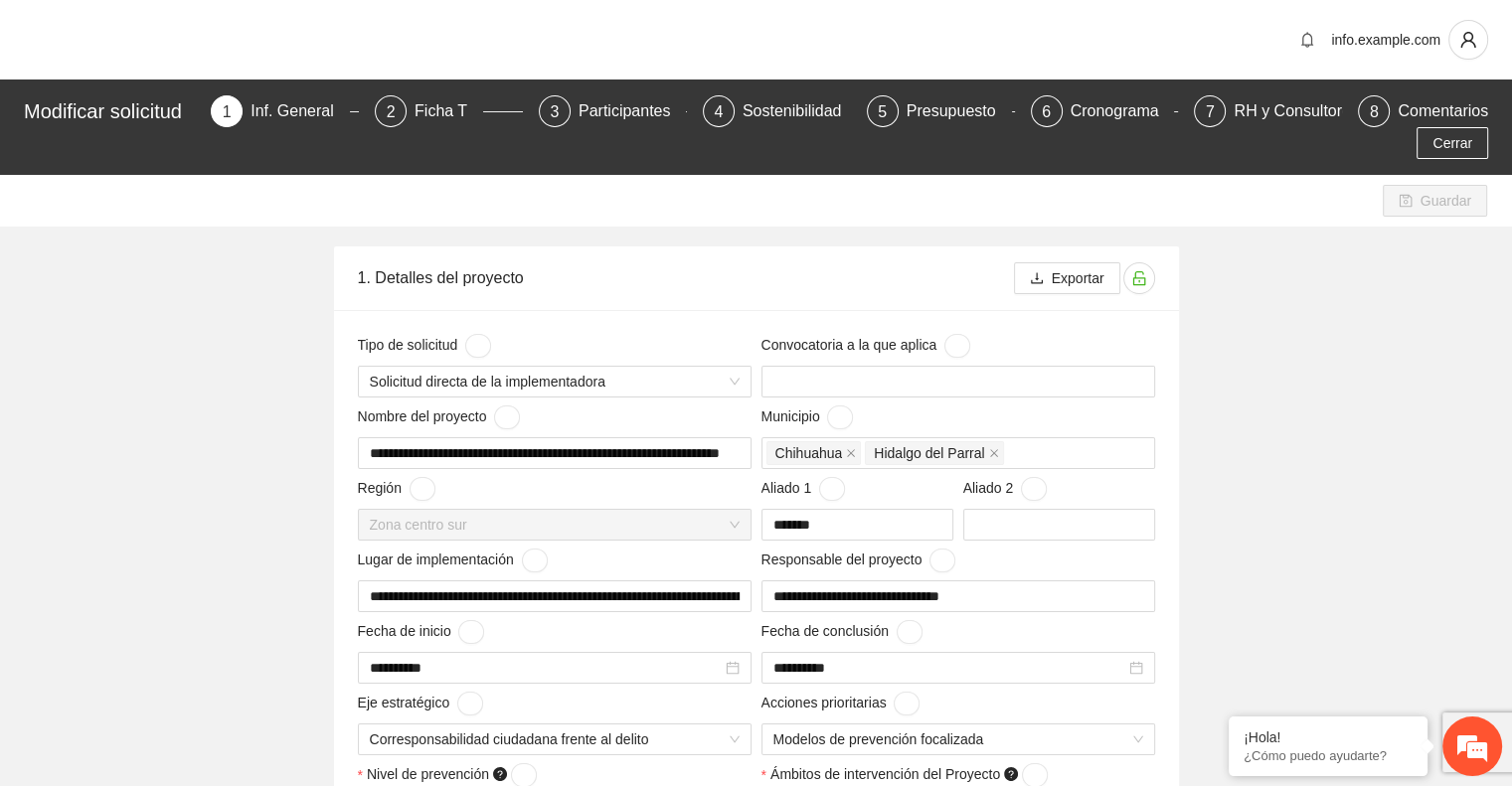 type 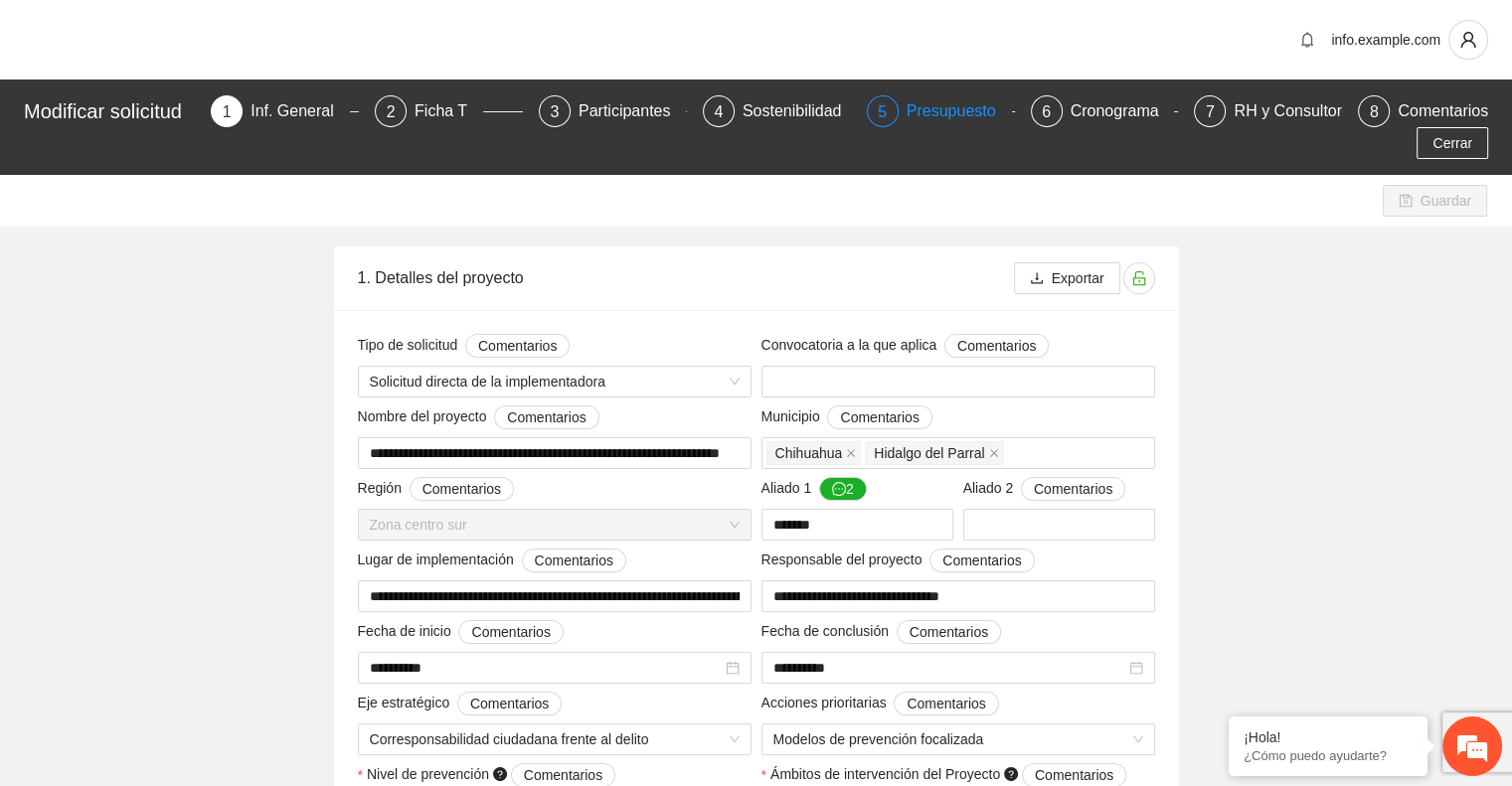 click on "Presupuesto" at bounding box center (959, 111) 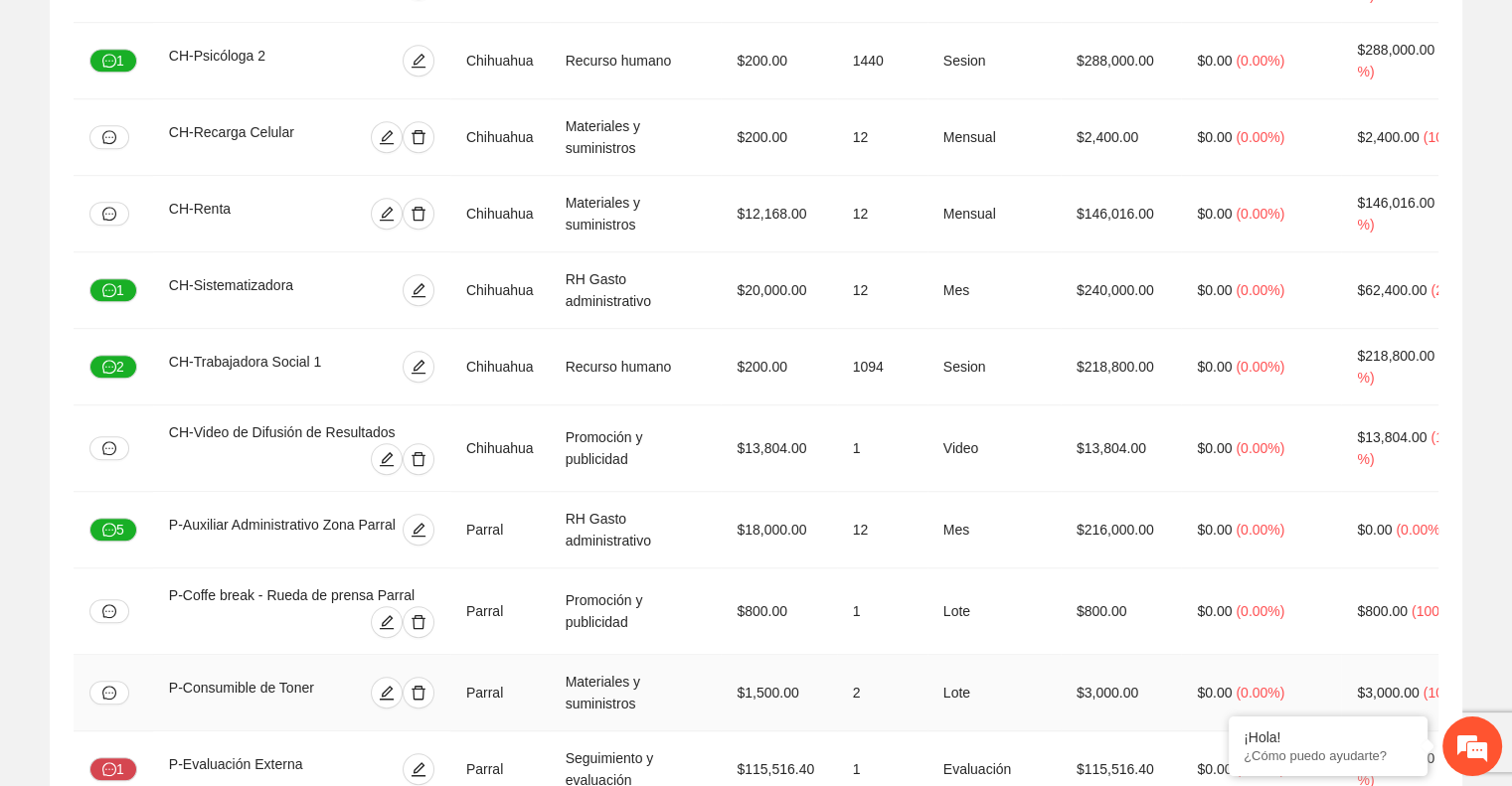 scroll, scrollTop: 1455, scrollLeft: 0, axis: vertical 